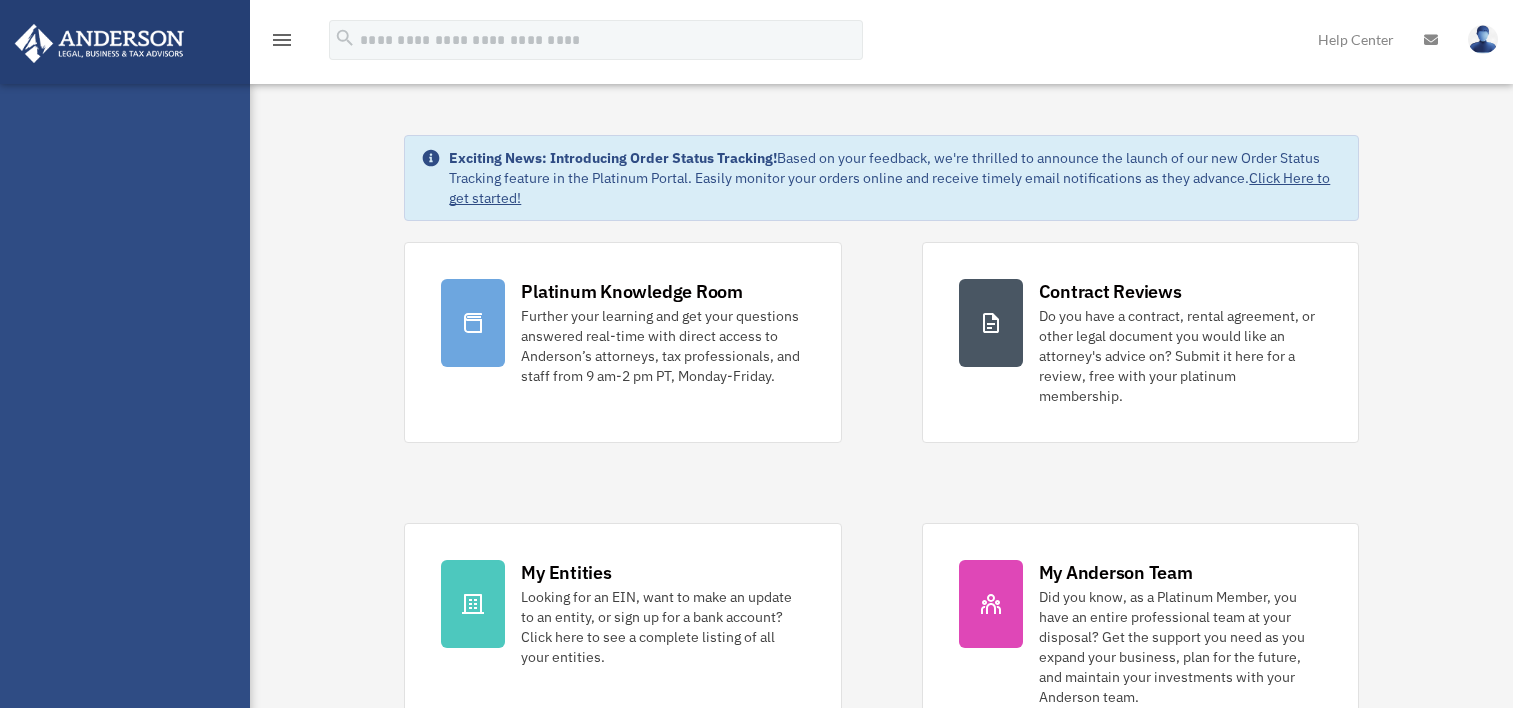 scroll, scrollTop: 0, scrollLeft: 0, axis: both 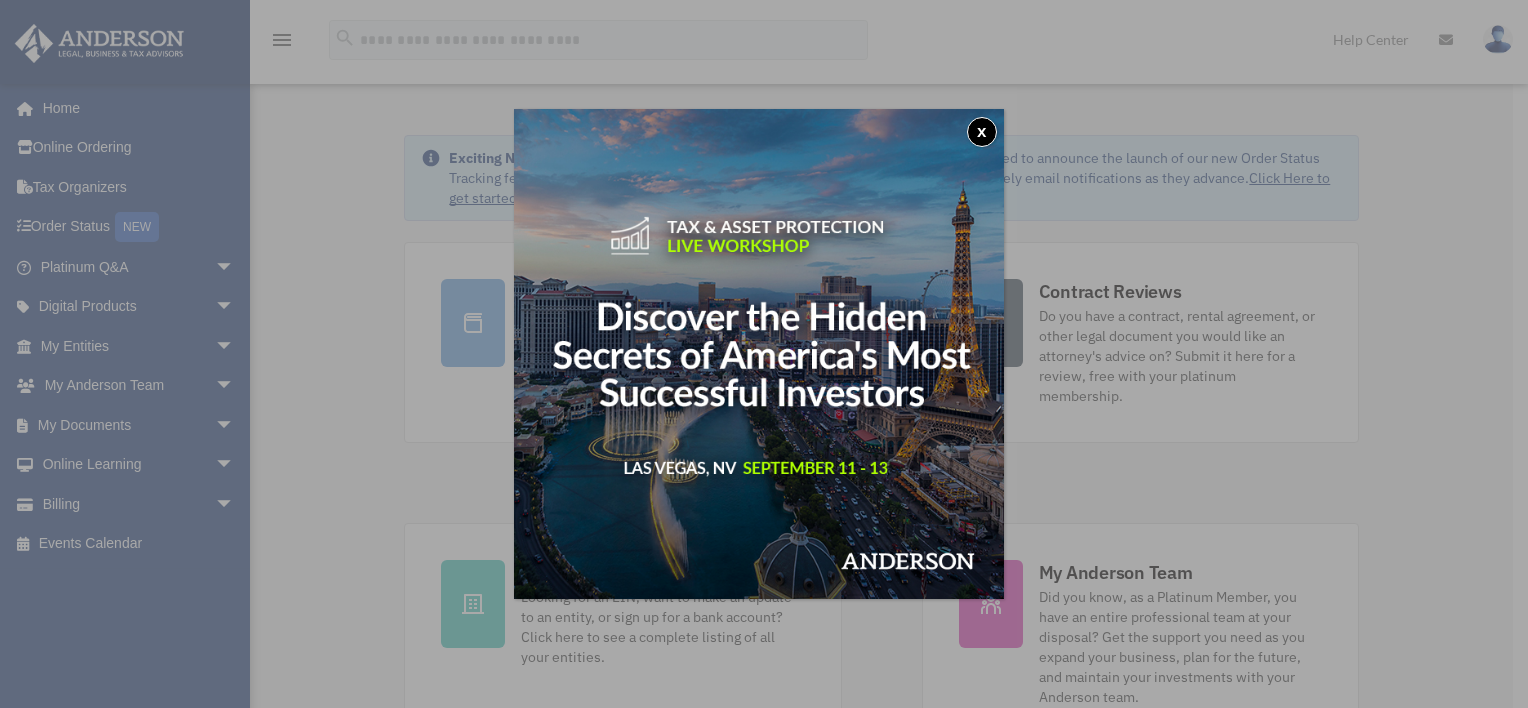 click on "x" at bounding box center (982, 132) 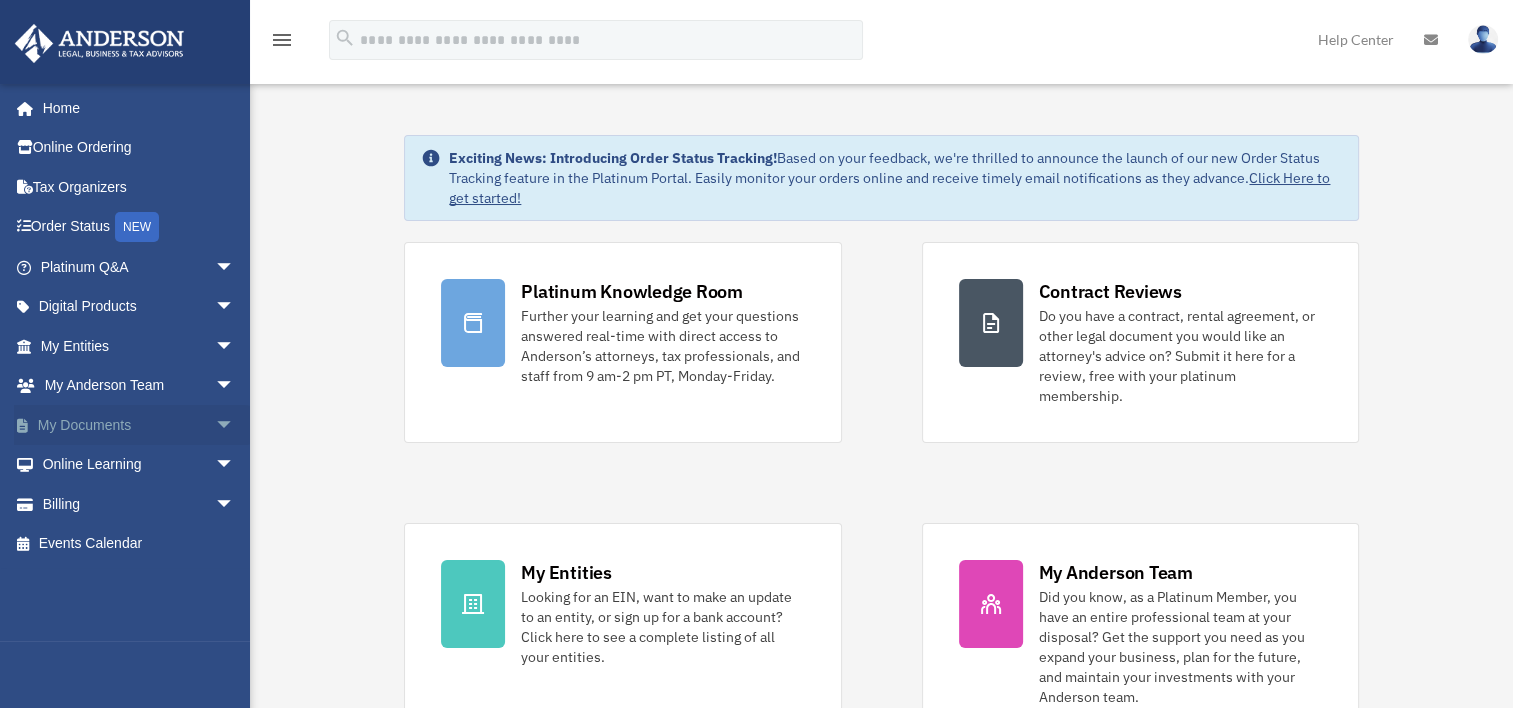 click on "arrow_drop_down" at bounding box center [235, 425] 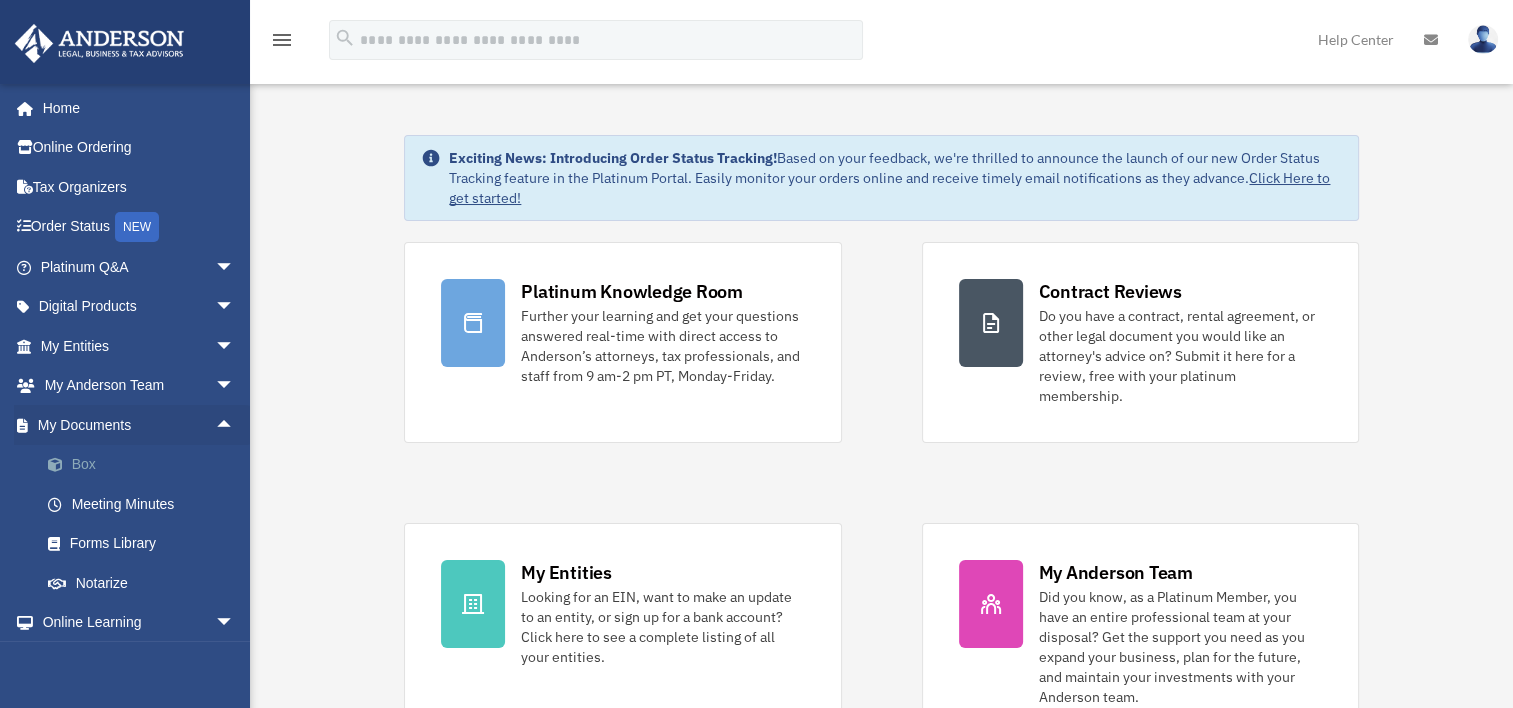 click on "Box" at bounding box center (146, 465) 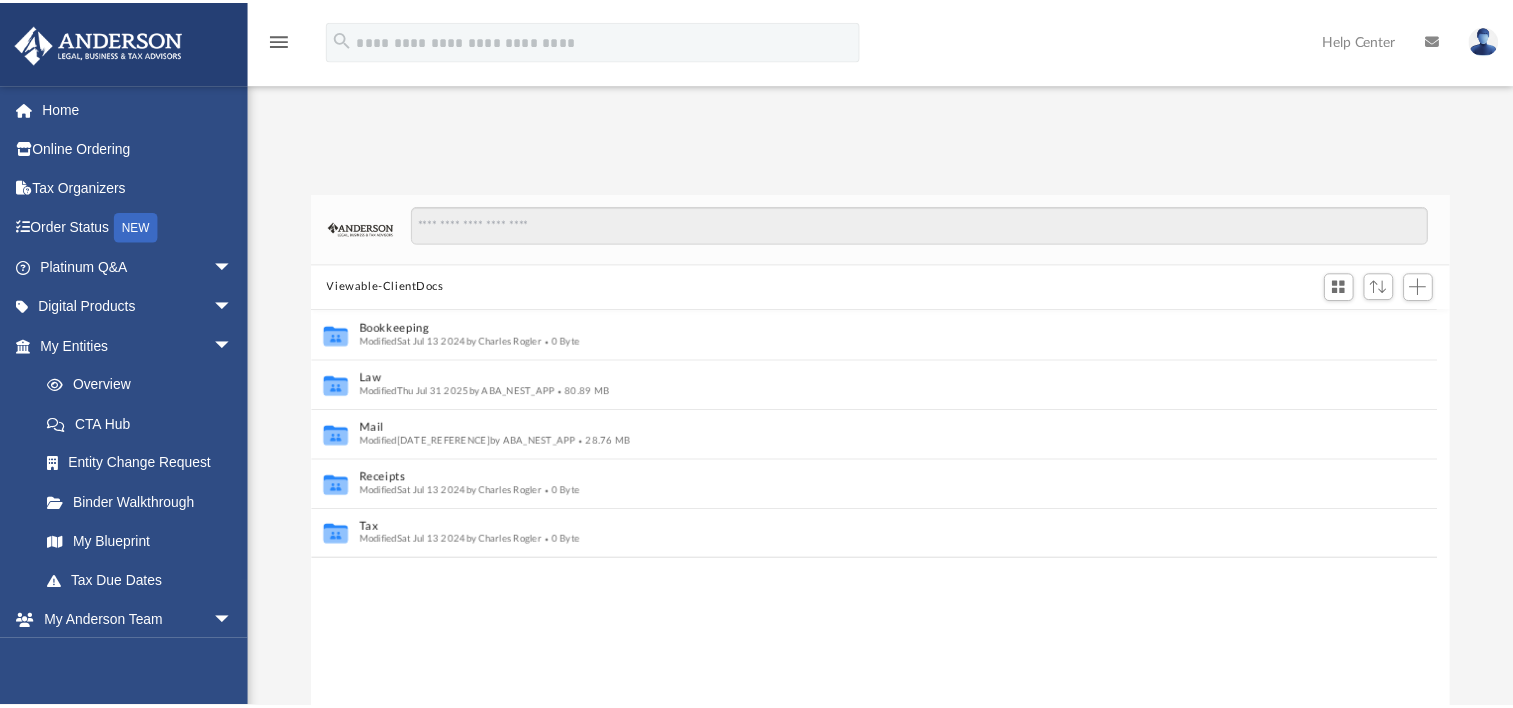 scroll, scrollTop: 0, scrollLeft: 0, axis: both 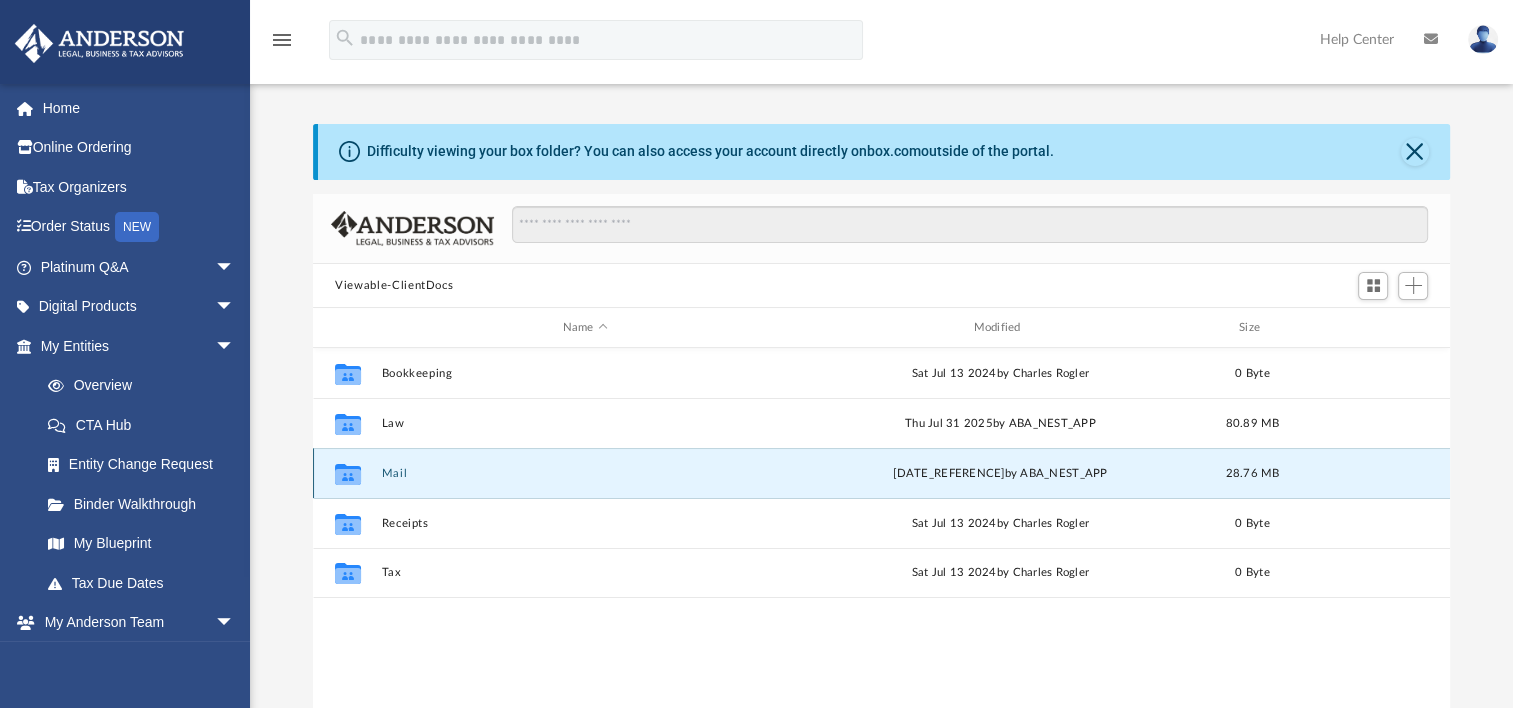 click on "Mail" at bounding box center (585, 473) 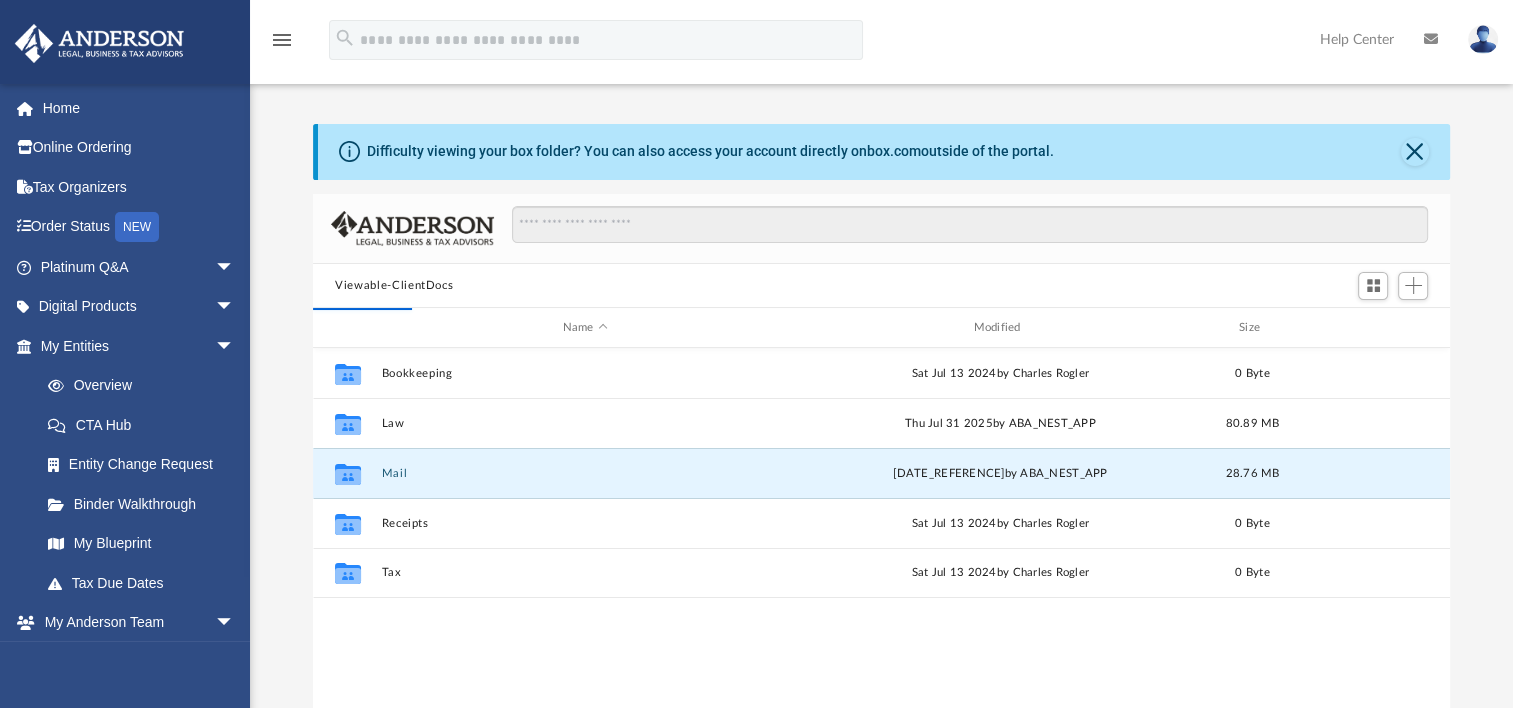 scroll, scrollTop: 16, scrollLeft: 16, axis: both 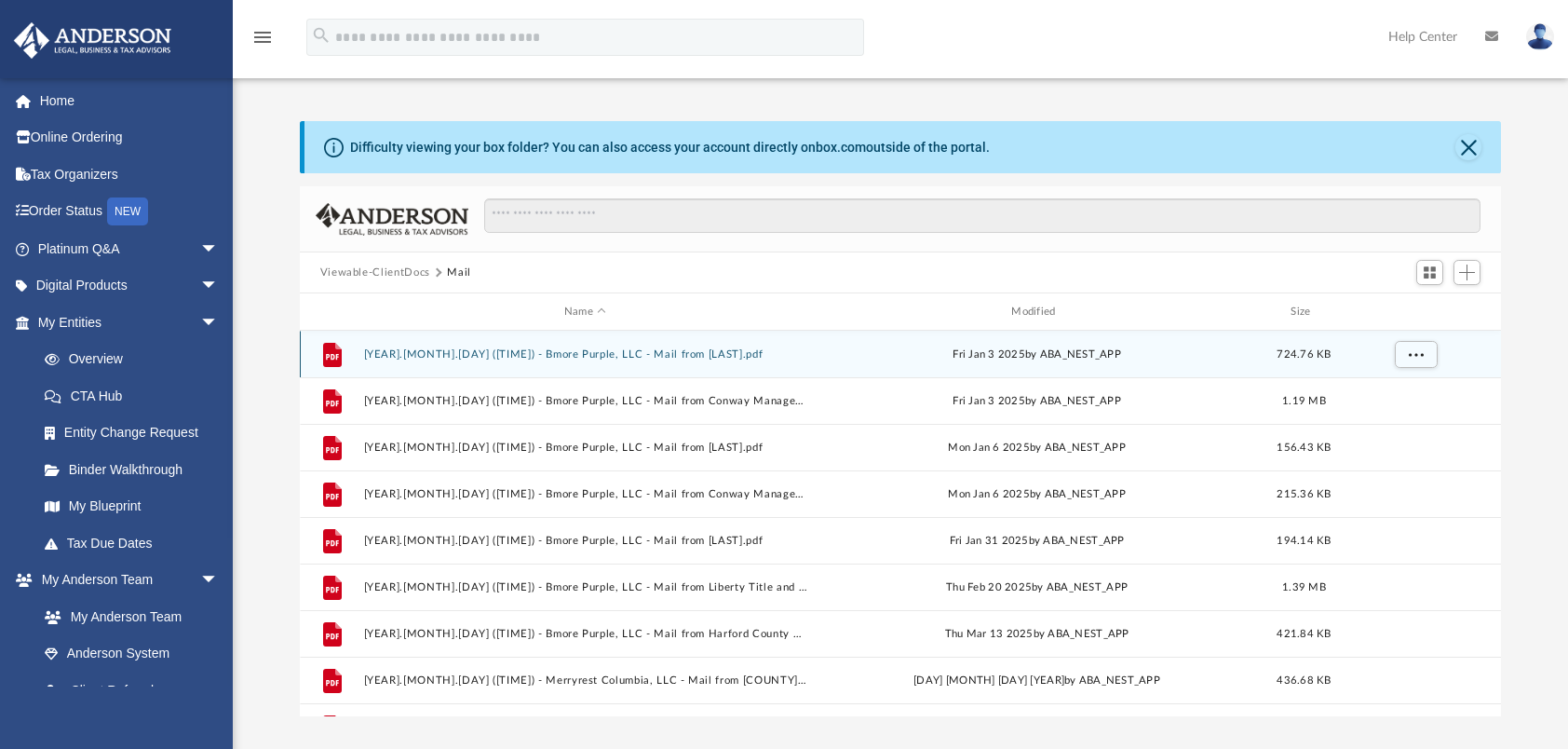 click on "2025.01.03 (04:00:21) - Bmore Purple, LLC - Mail from [NAME].pdf" at bounding box center (585, 354) 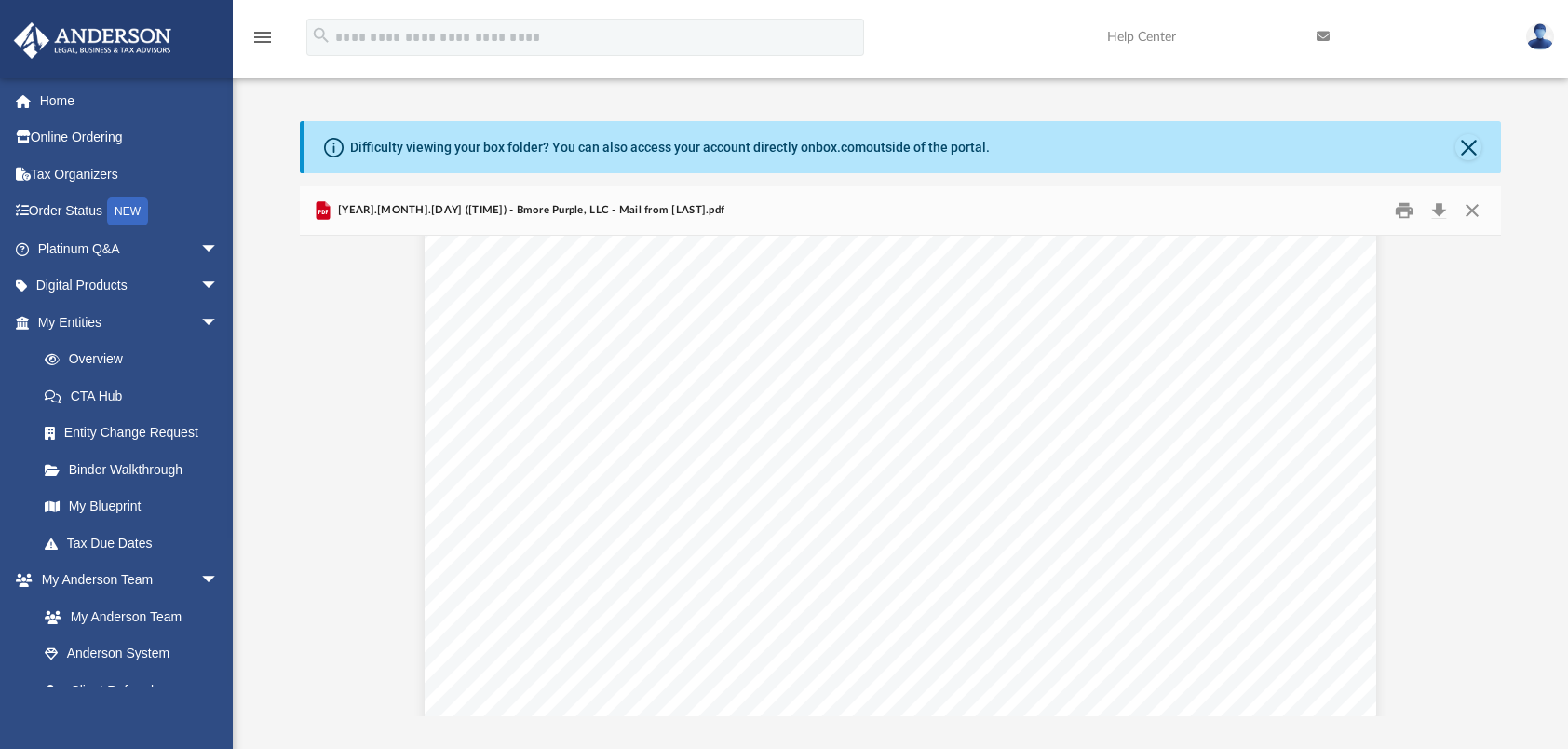 scroll, scrollTop: 0, scrollLeft: 0, axis: both 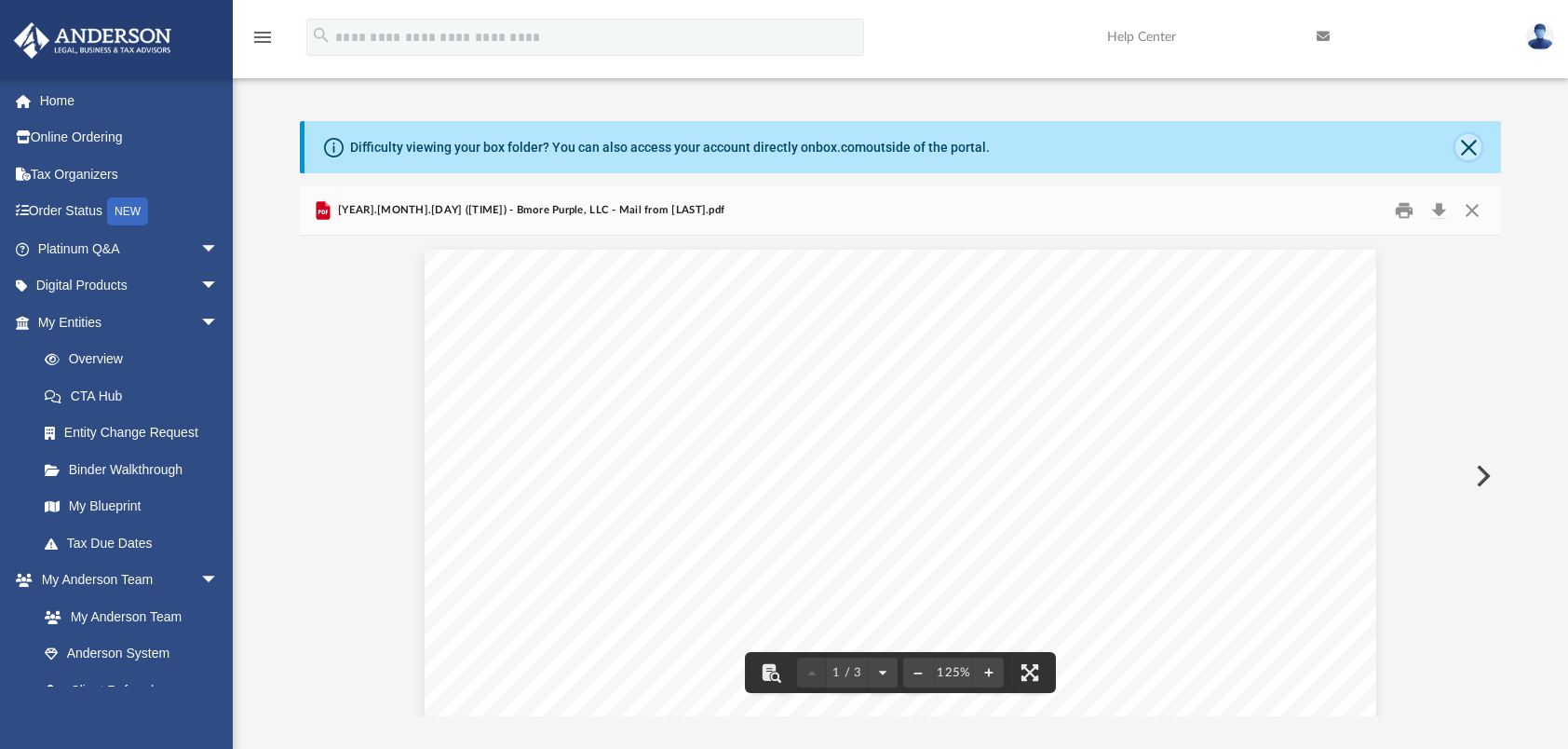 click 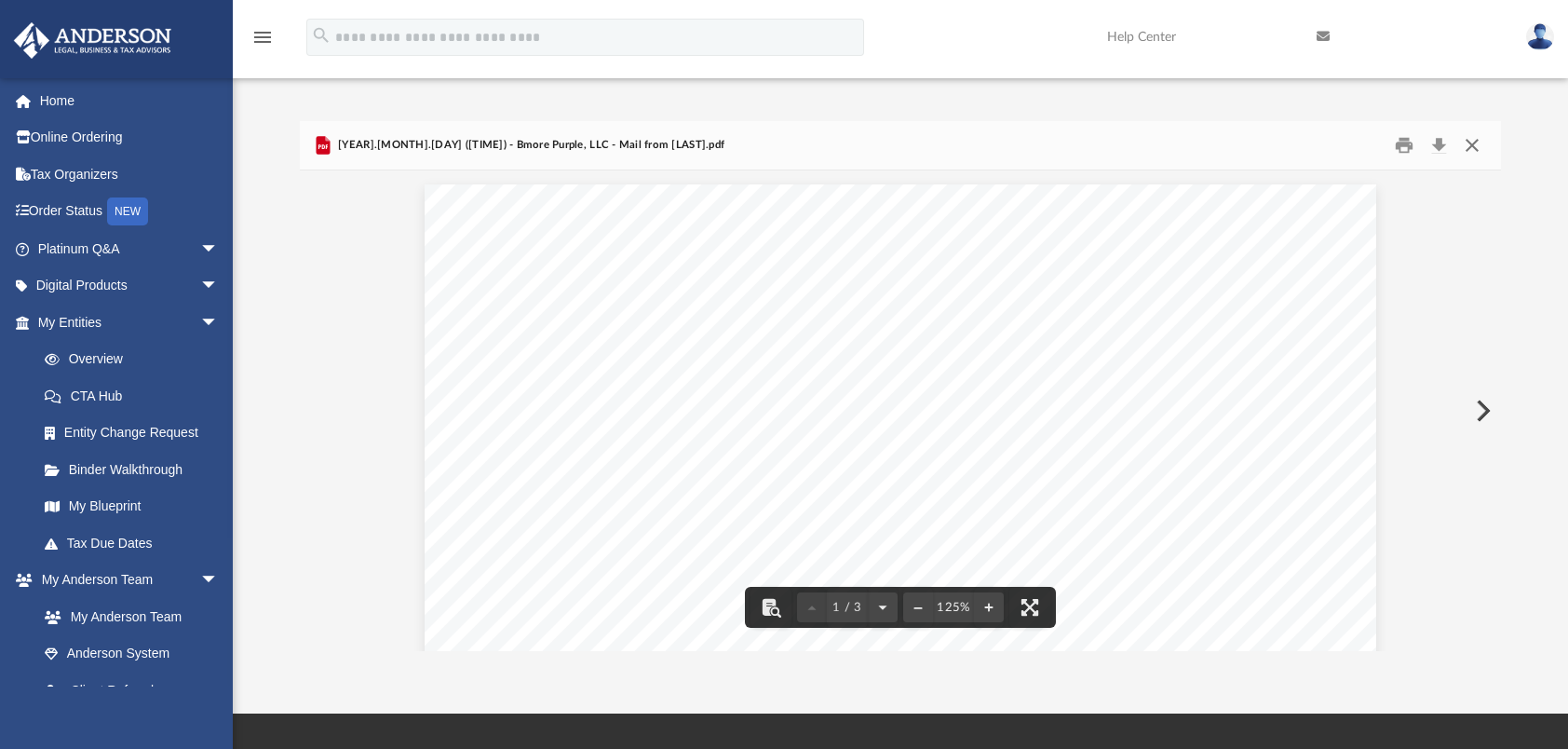 click at bounding box center [1472, 145] 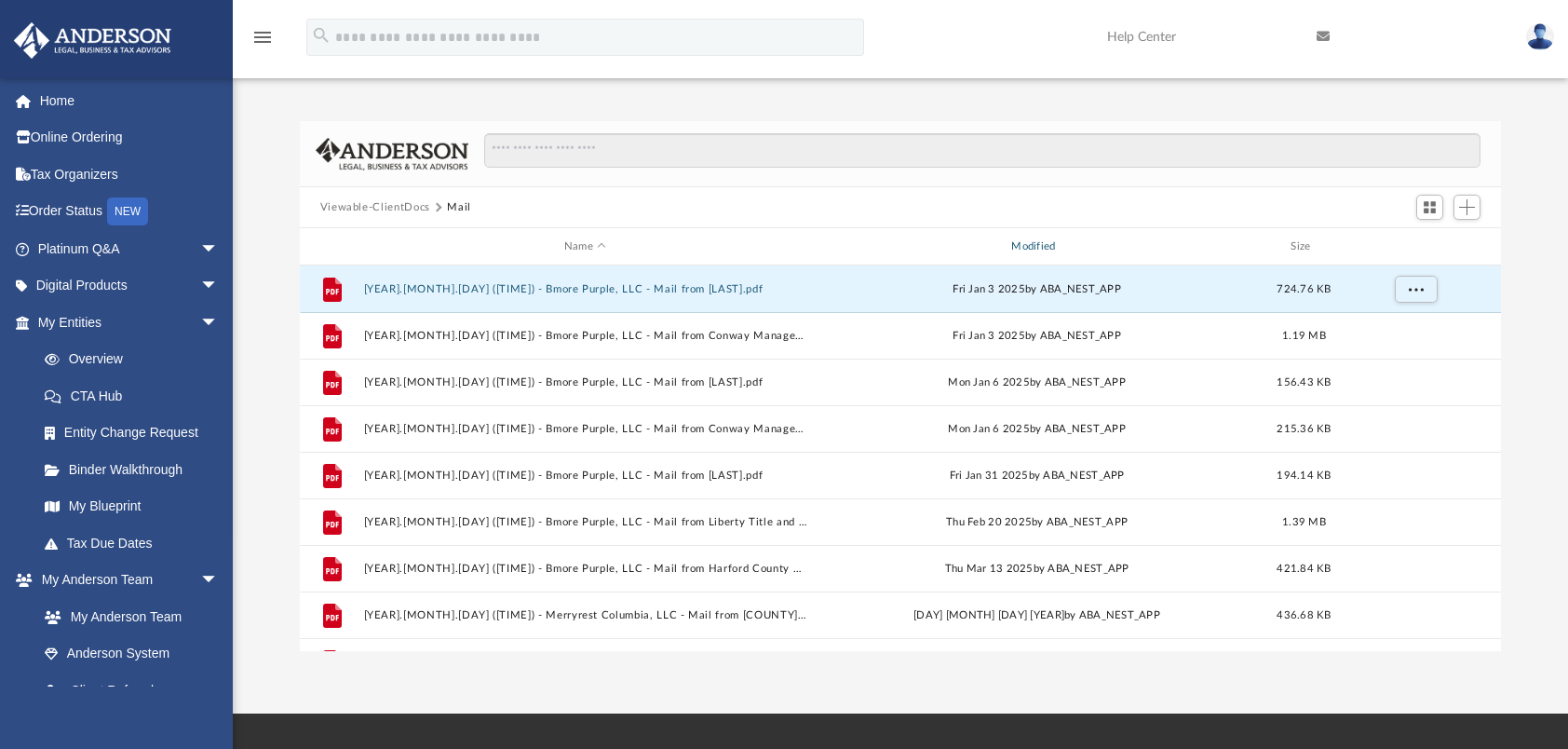 click on "Modified" at bounding box center (1036, 247) 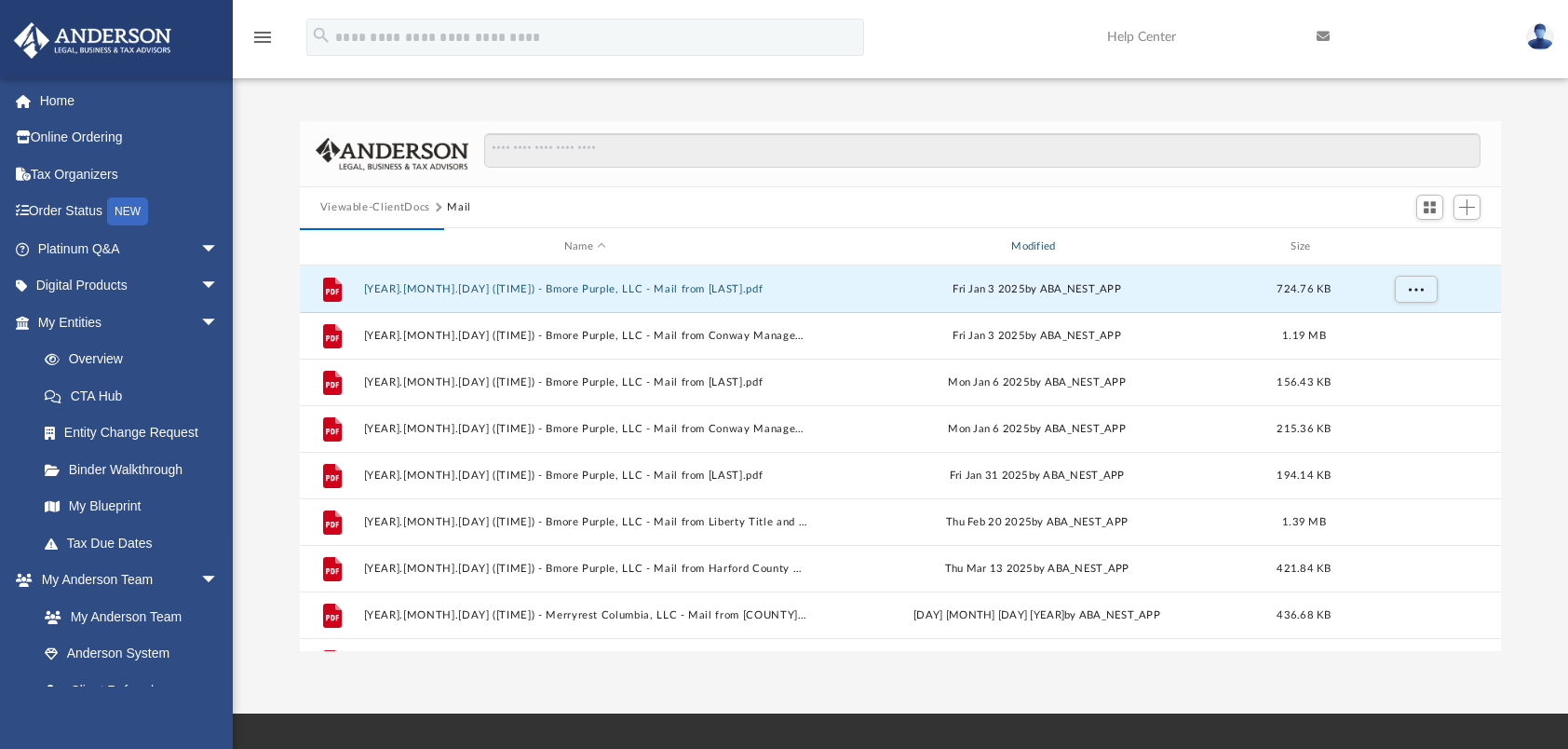 click on "Modified" at bounding box center (1036, 247) 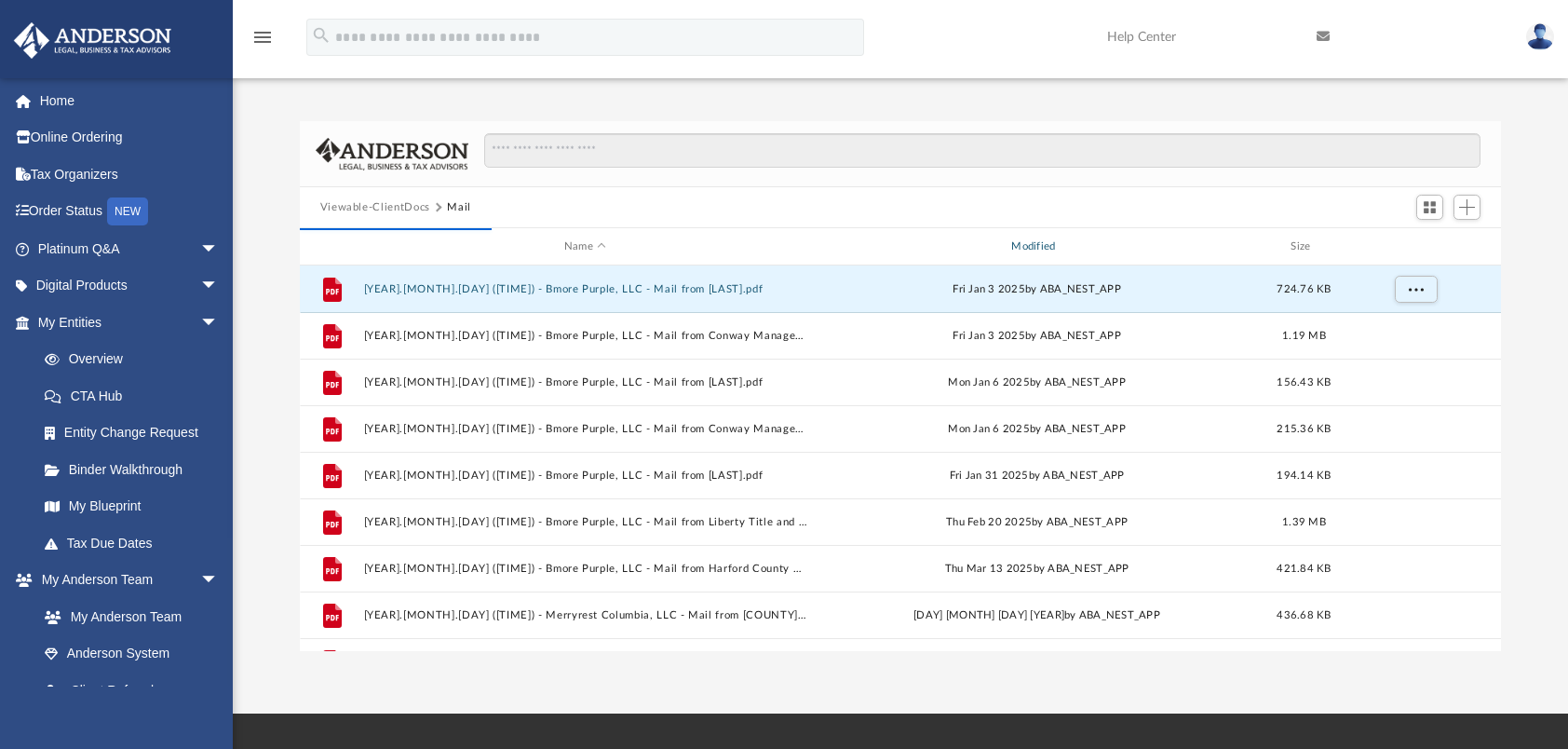 click on "Modified" at bounding box center (1036, 247) 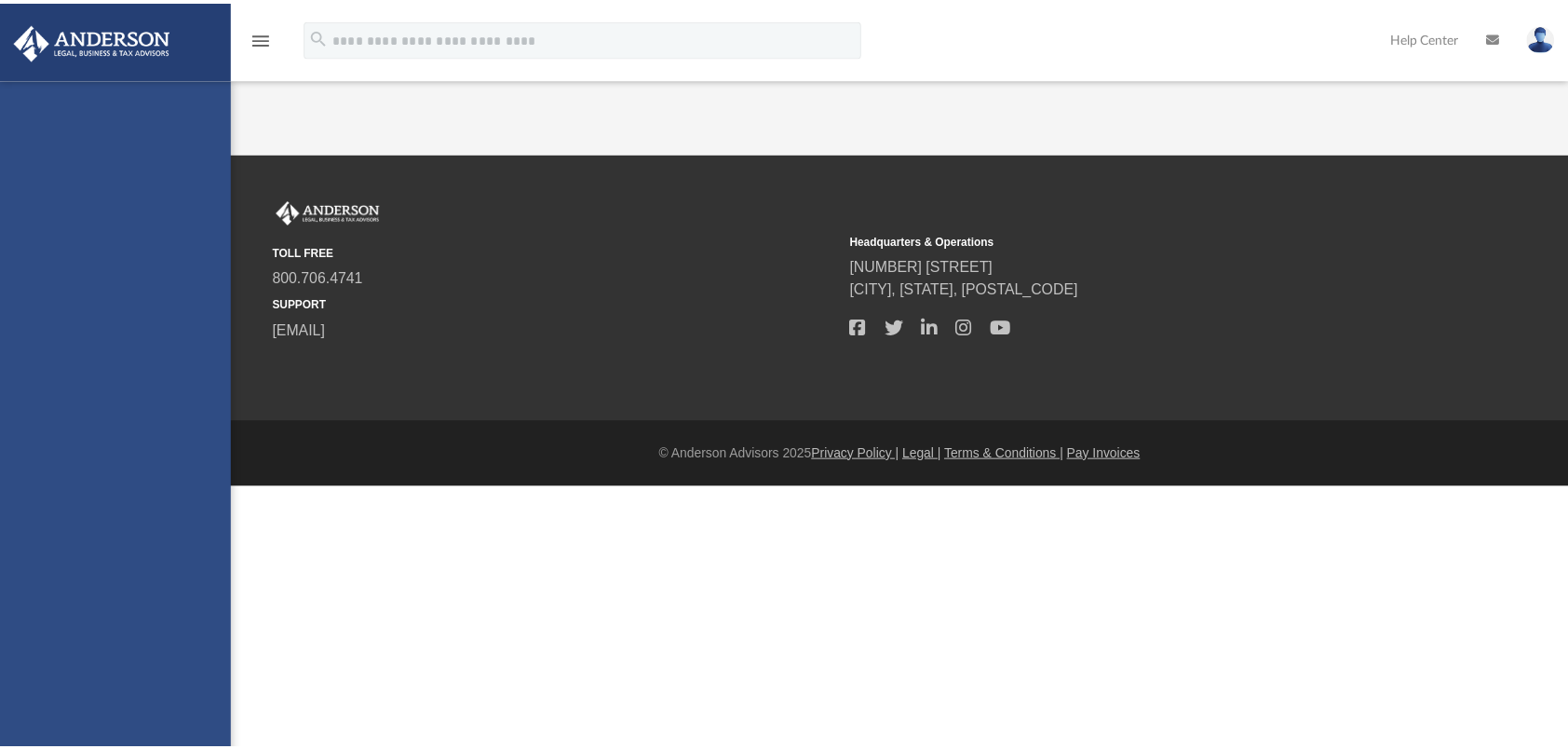 scroll, scrollTop: 0, scrollLeft: 0, axis: both 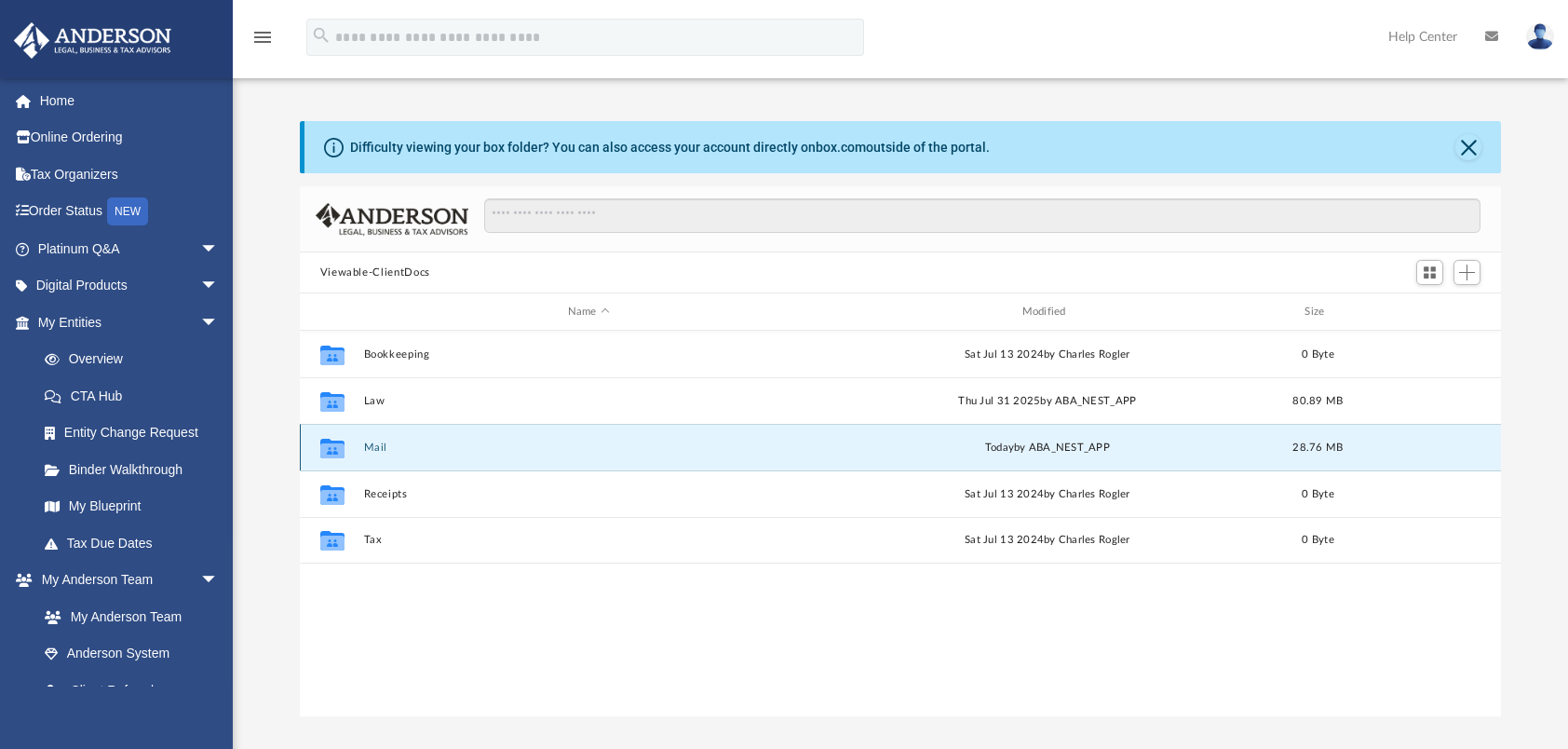 click on "Mail" at bounding box center (588, 447) 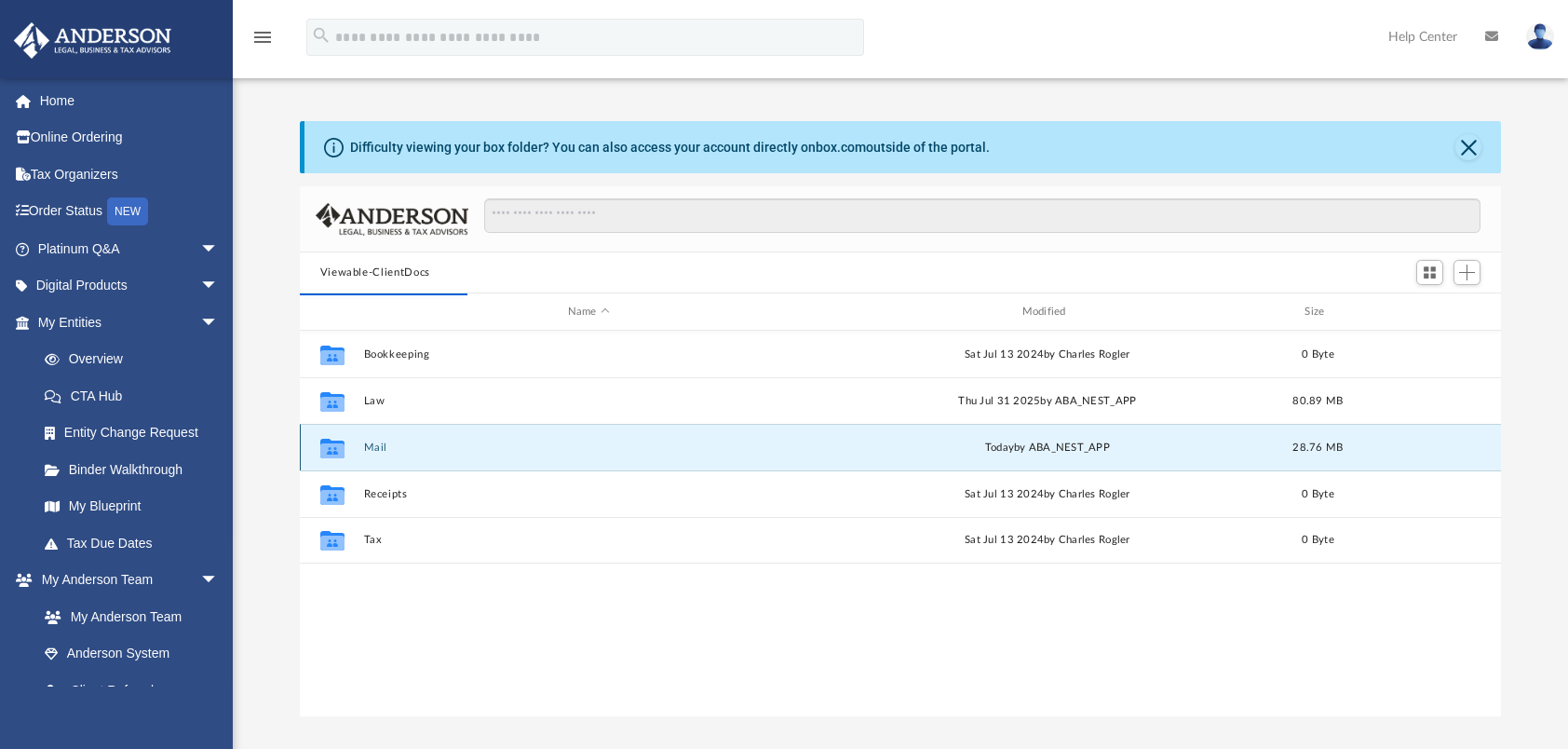 click on "Mail" at bounding box center [588, 447] 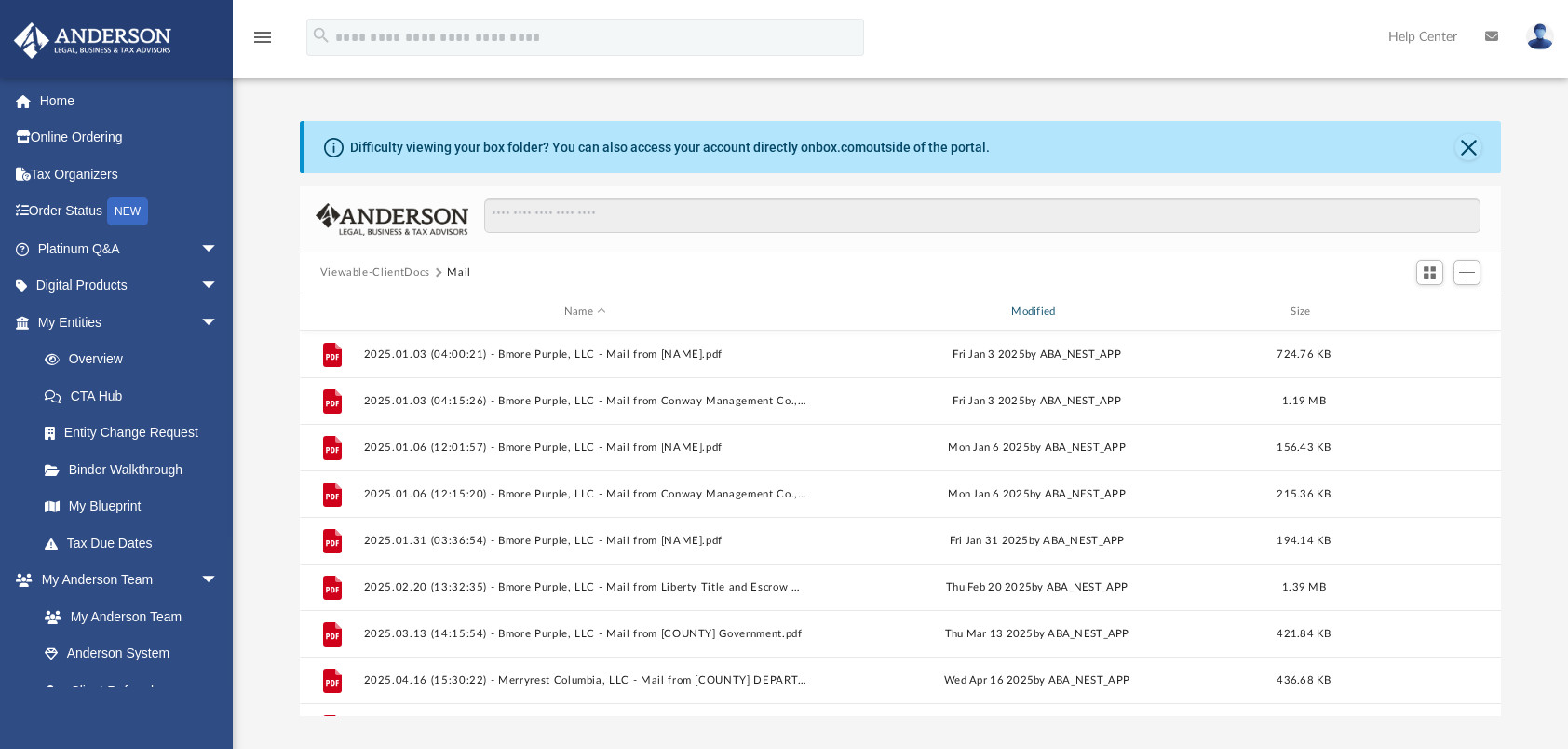 click on "Modified" at bounding box center (1036, 312) 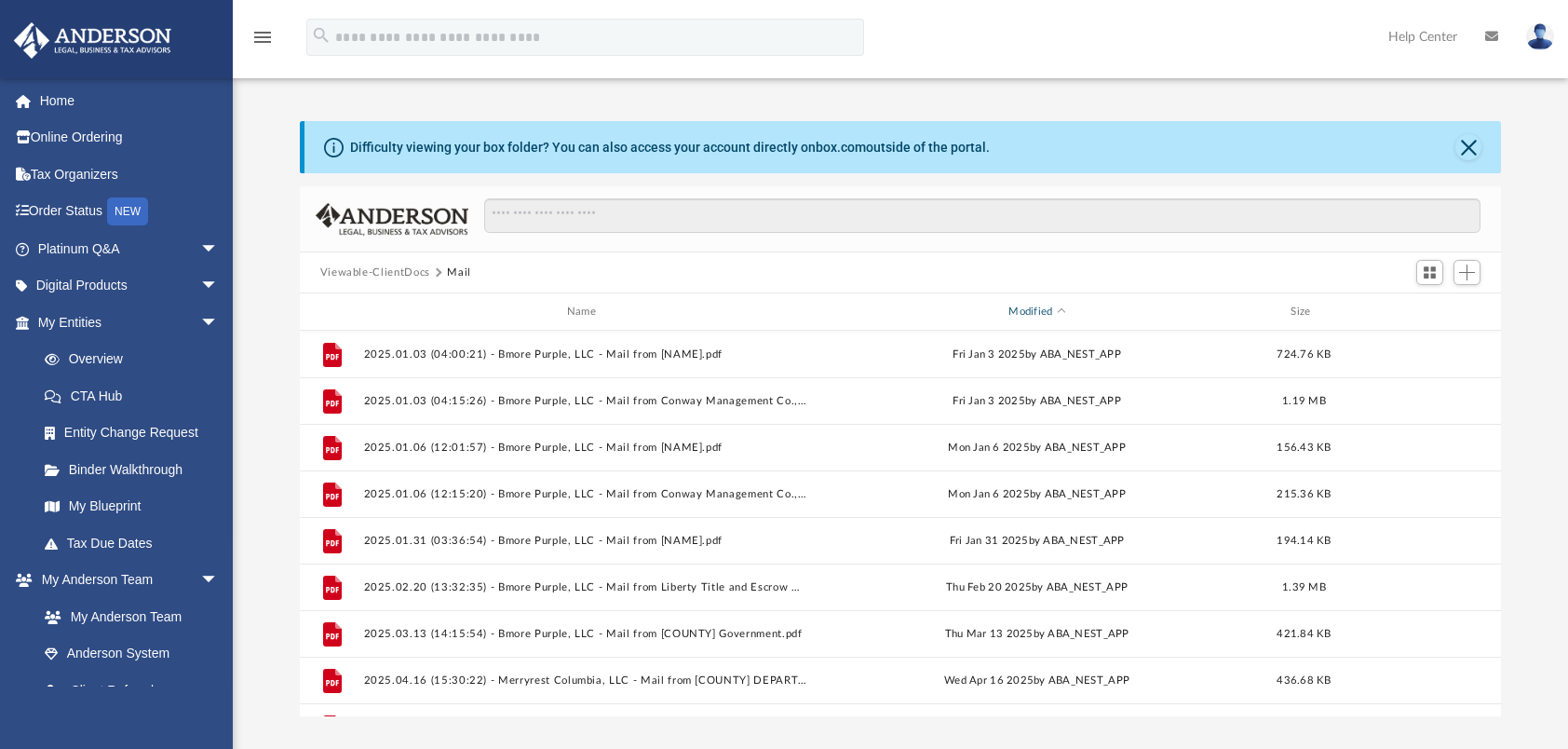 click on "Modified" at bounding box center [1036, 312] 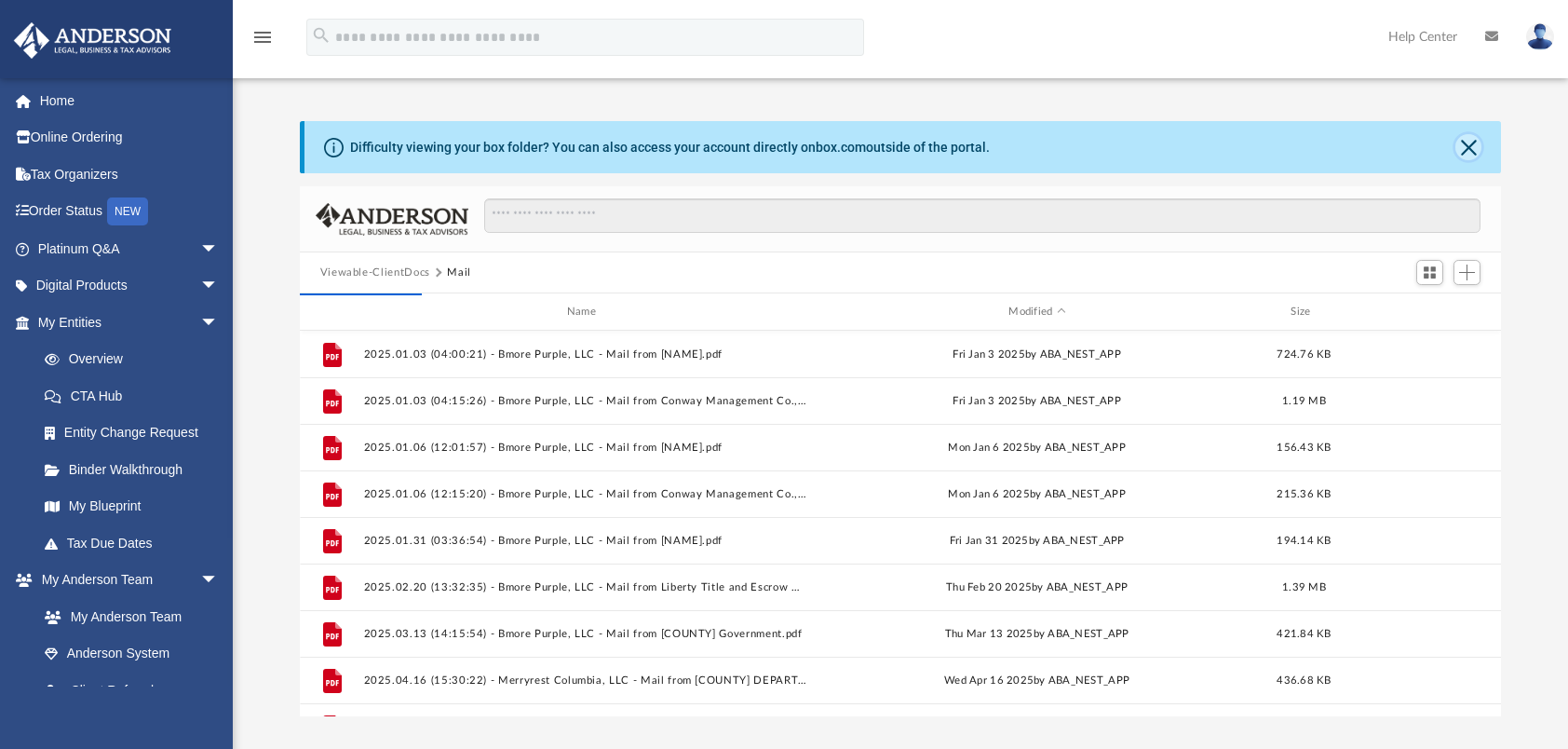 click 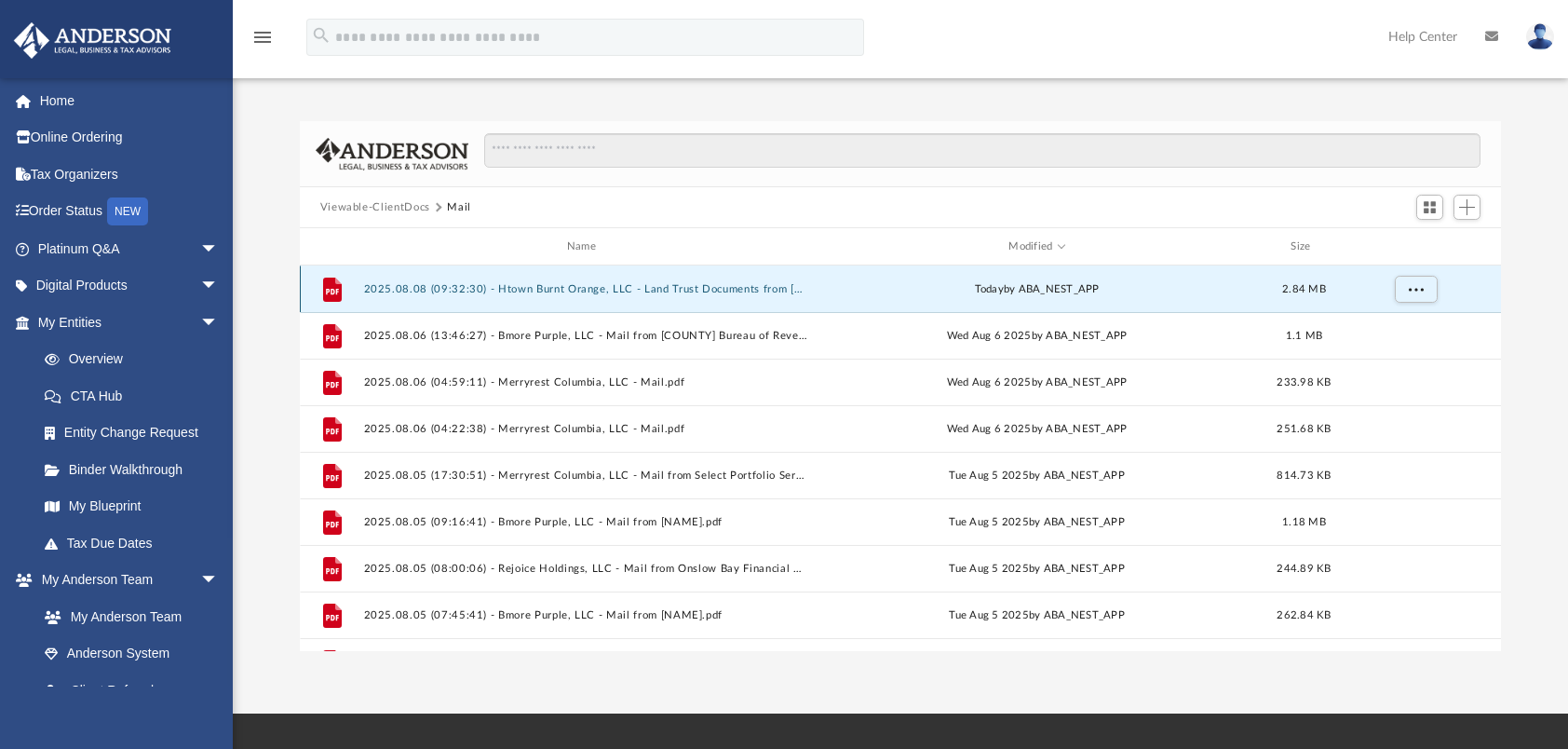 click on "2025.08.08 (09:32:30) - Htown Burnt Orange, LLC - Land Trust Documents from [NAME].pdf" at bounding box center (585, 289) 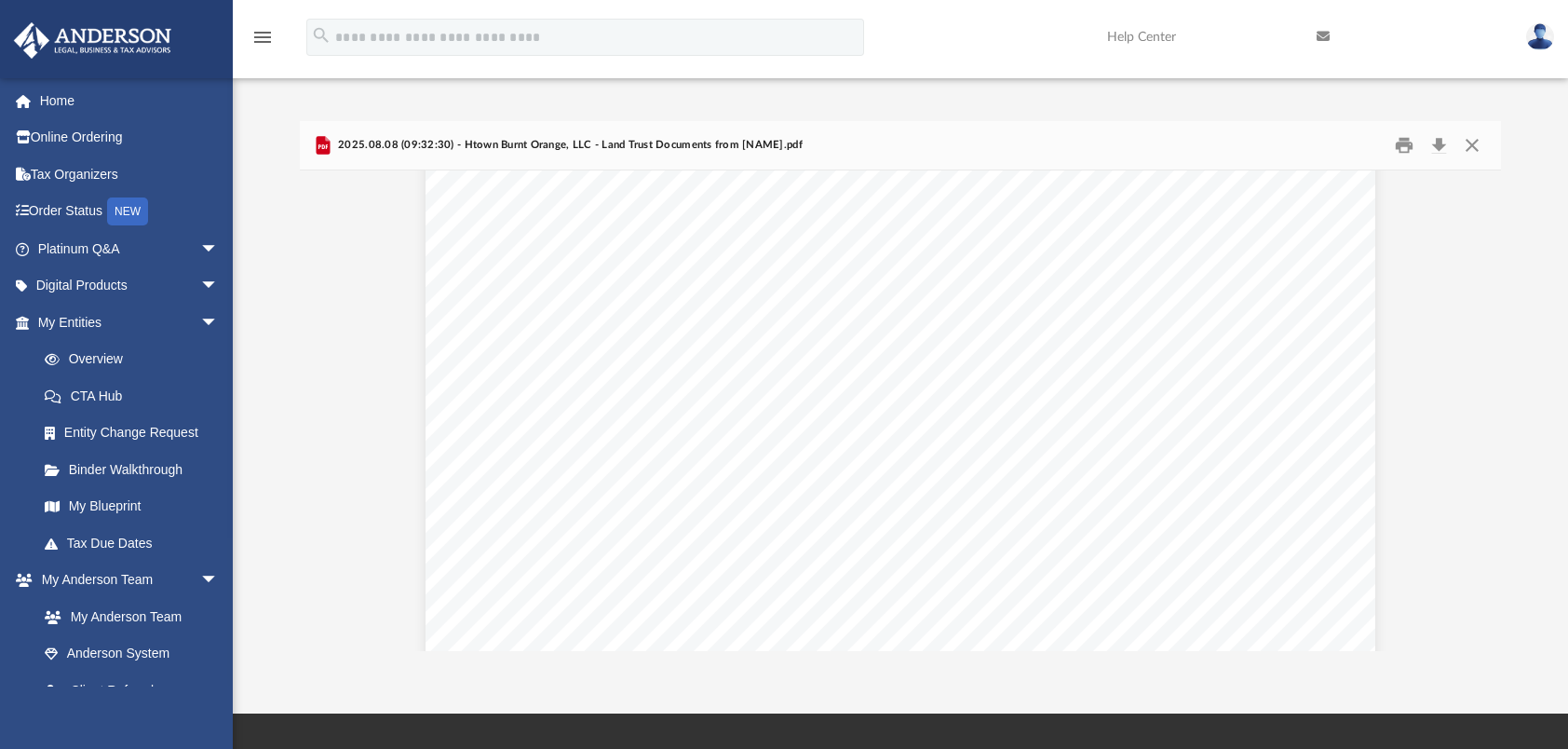 scroll, scrollTop: 4378, scrollLeft: 0, axis: vertical 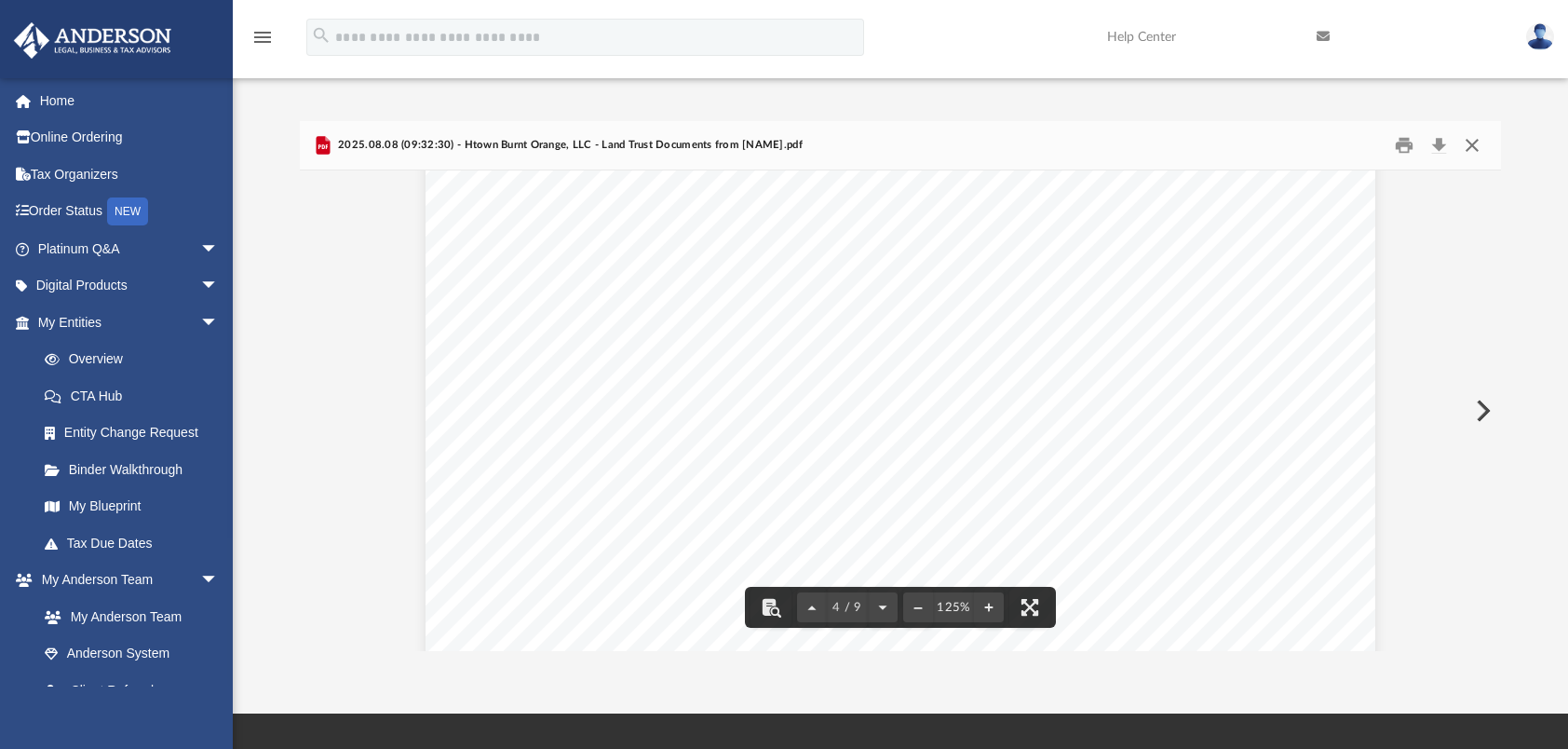 click at bounding box center [1472, 145] 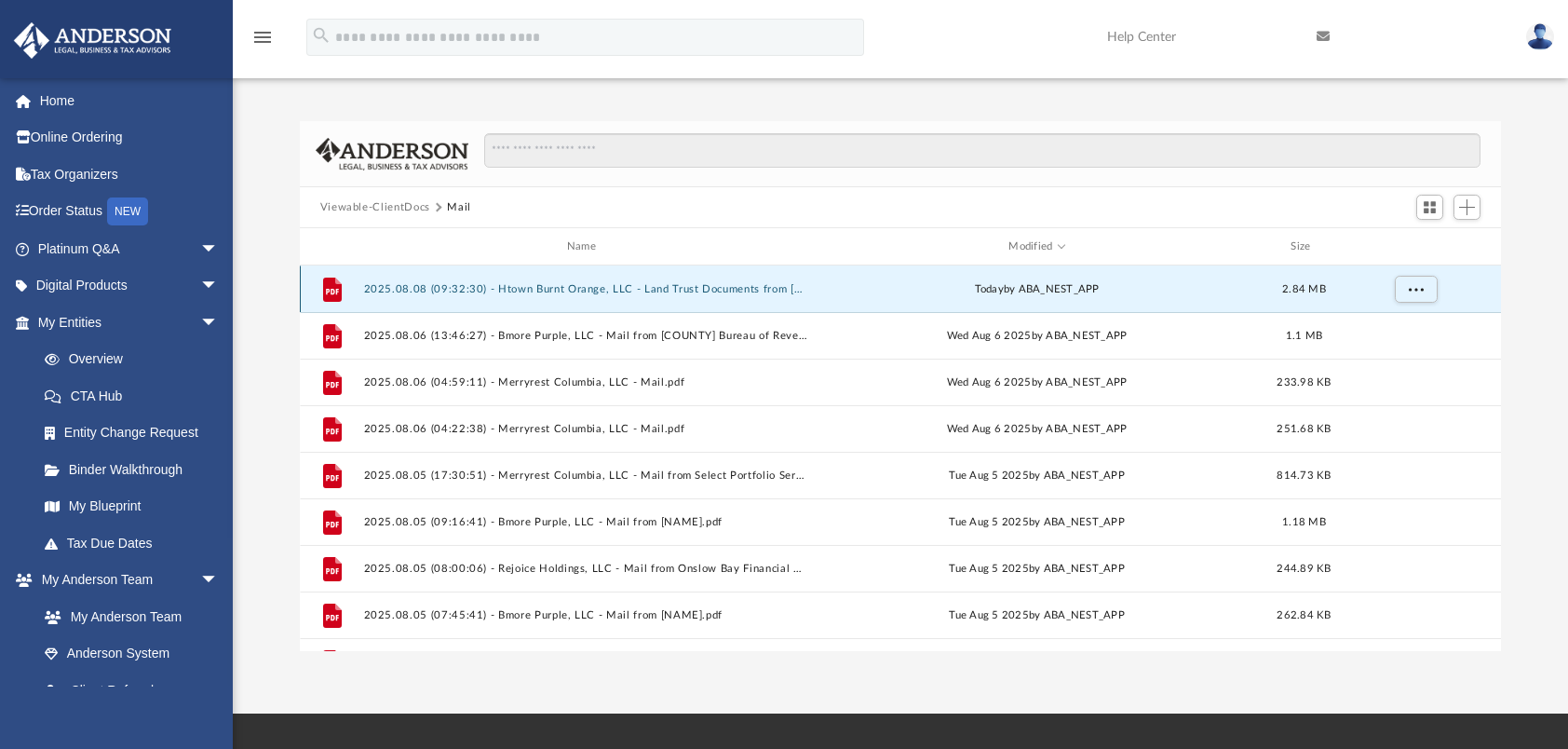 click on "2025.08.08 (09:32:30) - Htown Burnt Orange, LLC - Land Trust Documents from [NAME].pdf" at bounding box center [585, 289] 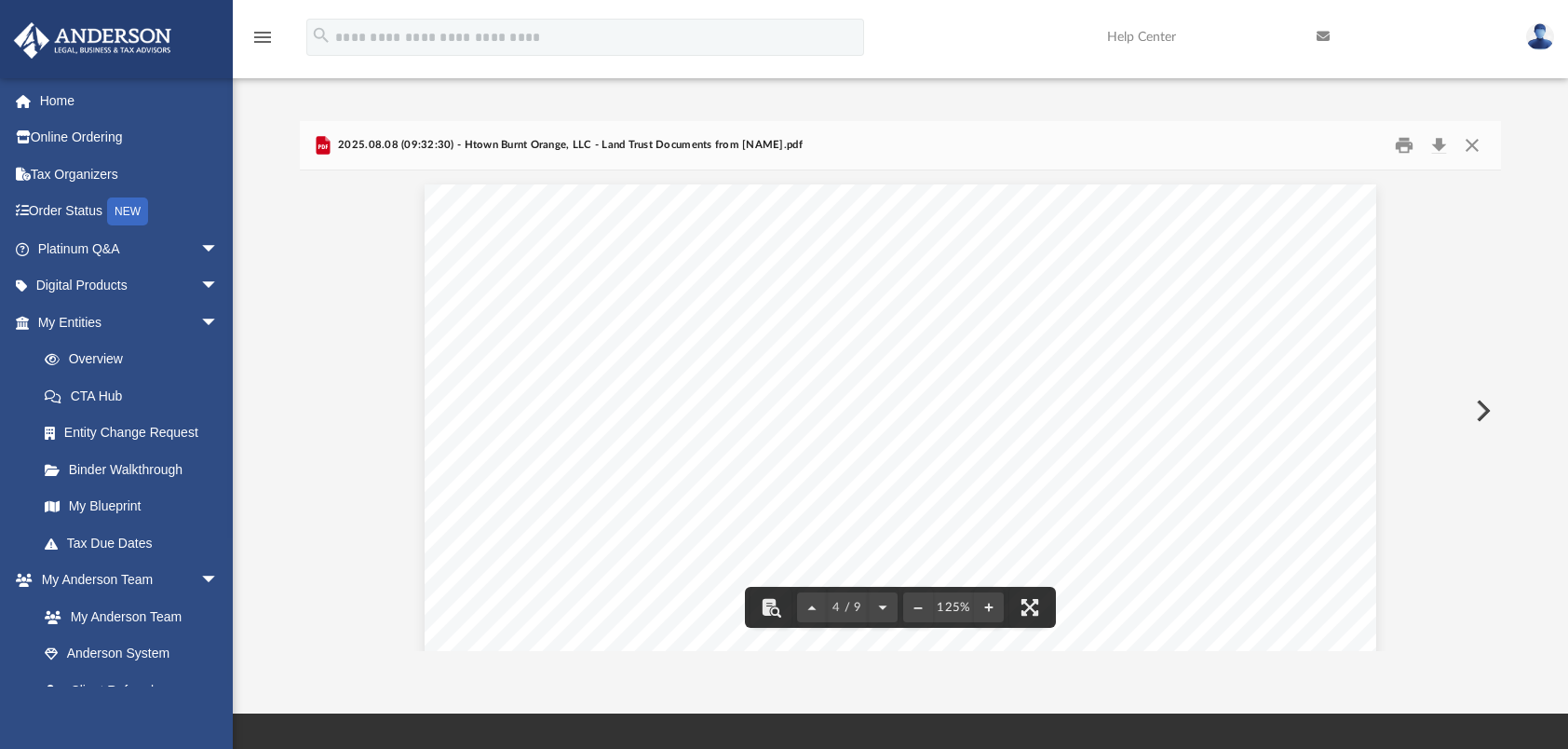 scroll, scrollTop: 3754, scrollLeft: 0, axis: vertical 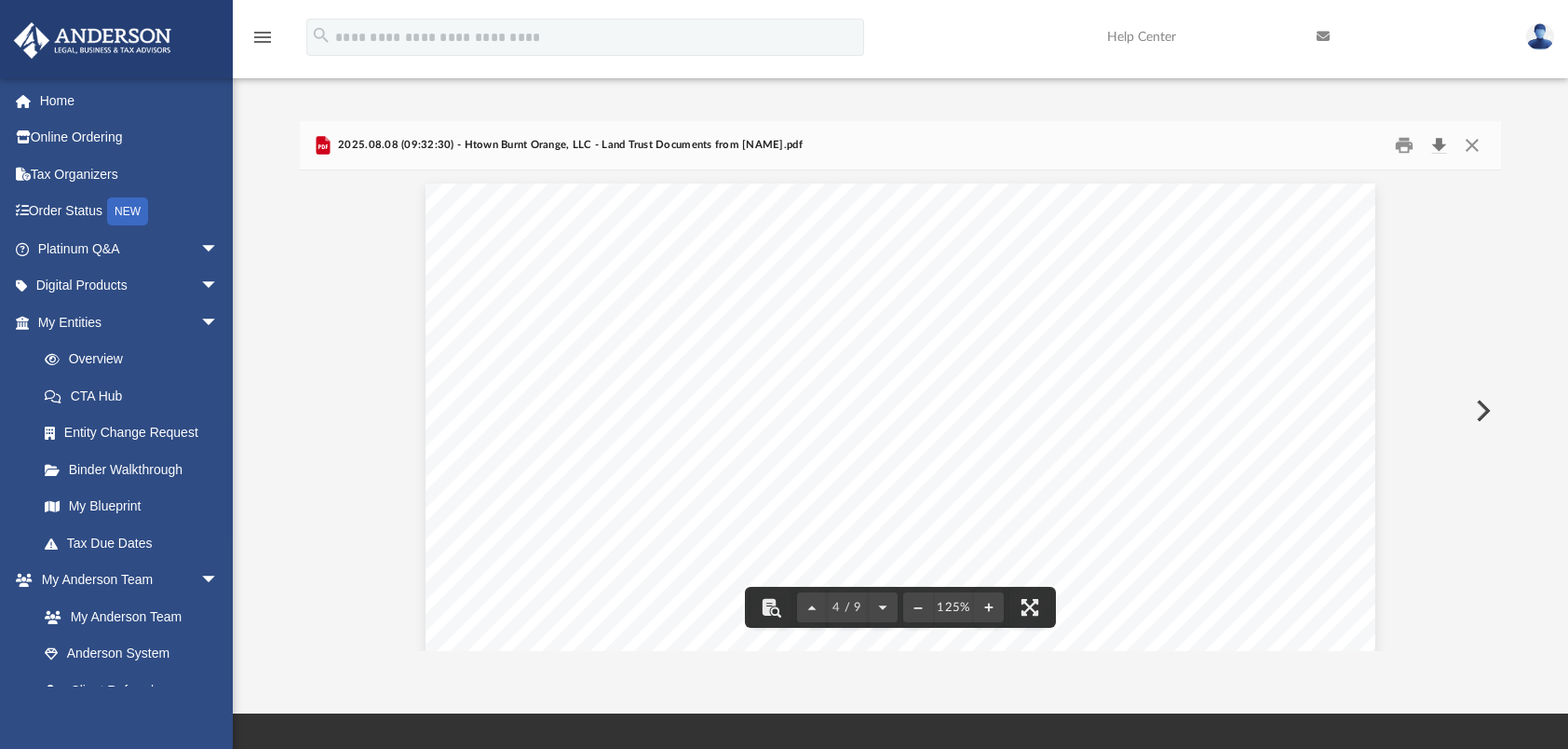 click at bounding box center (1439, 145) 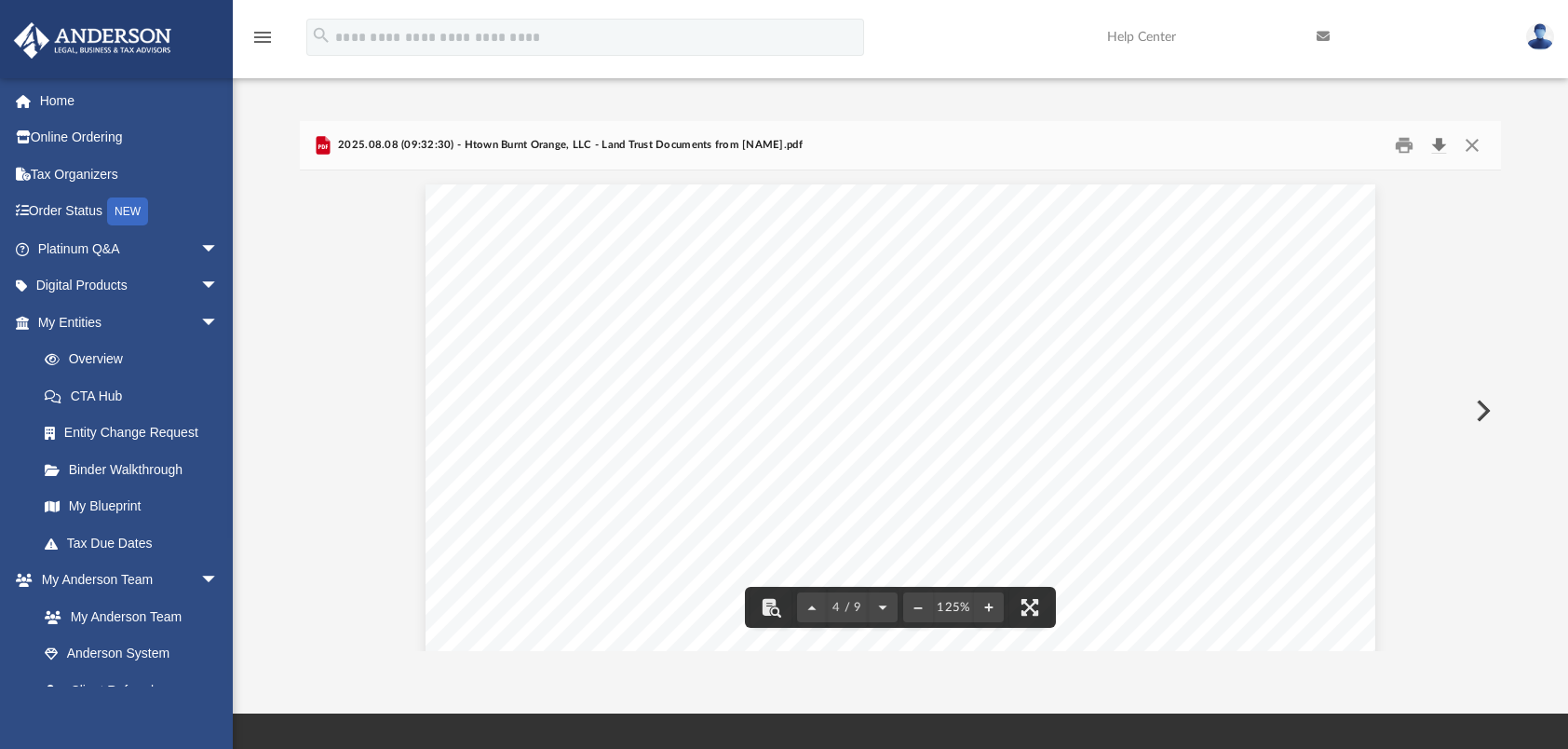 scroll, scrollTop: 3754, scrollLeft: 0, axis: vertical 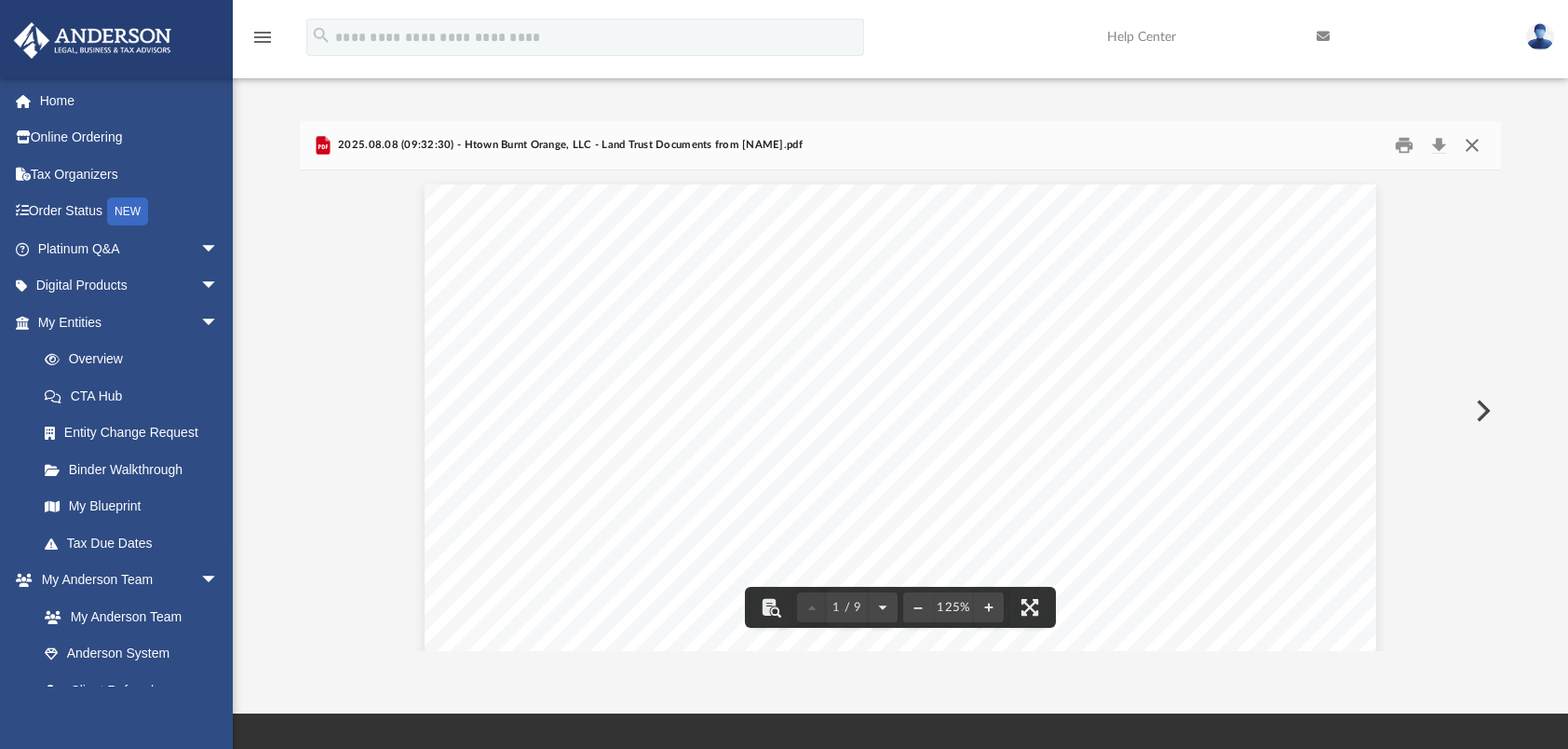 click at bounding box center [1472, 145] 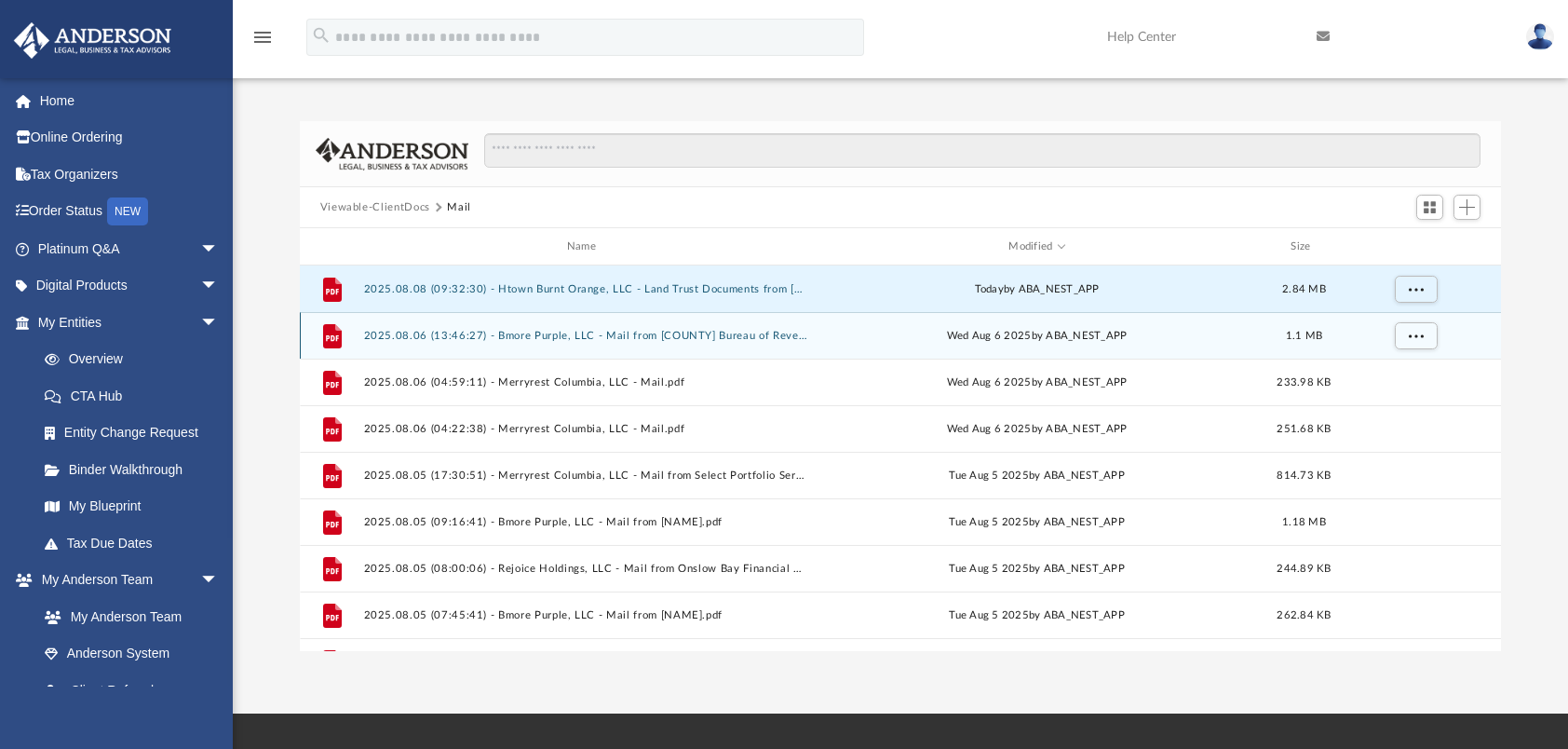 click on "2025.08.06 (13:46:27) - Bmore Purple, LLC - Mail from [COUNTY] Bureau of Revenue Collections.pdf" at bounding box center (585, 335) 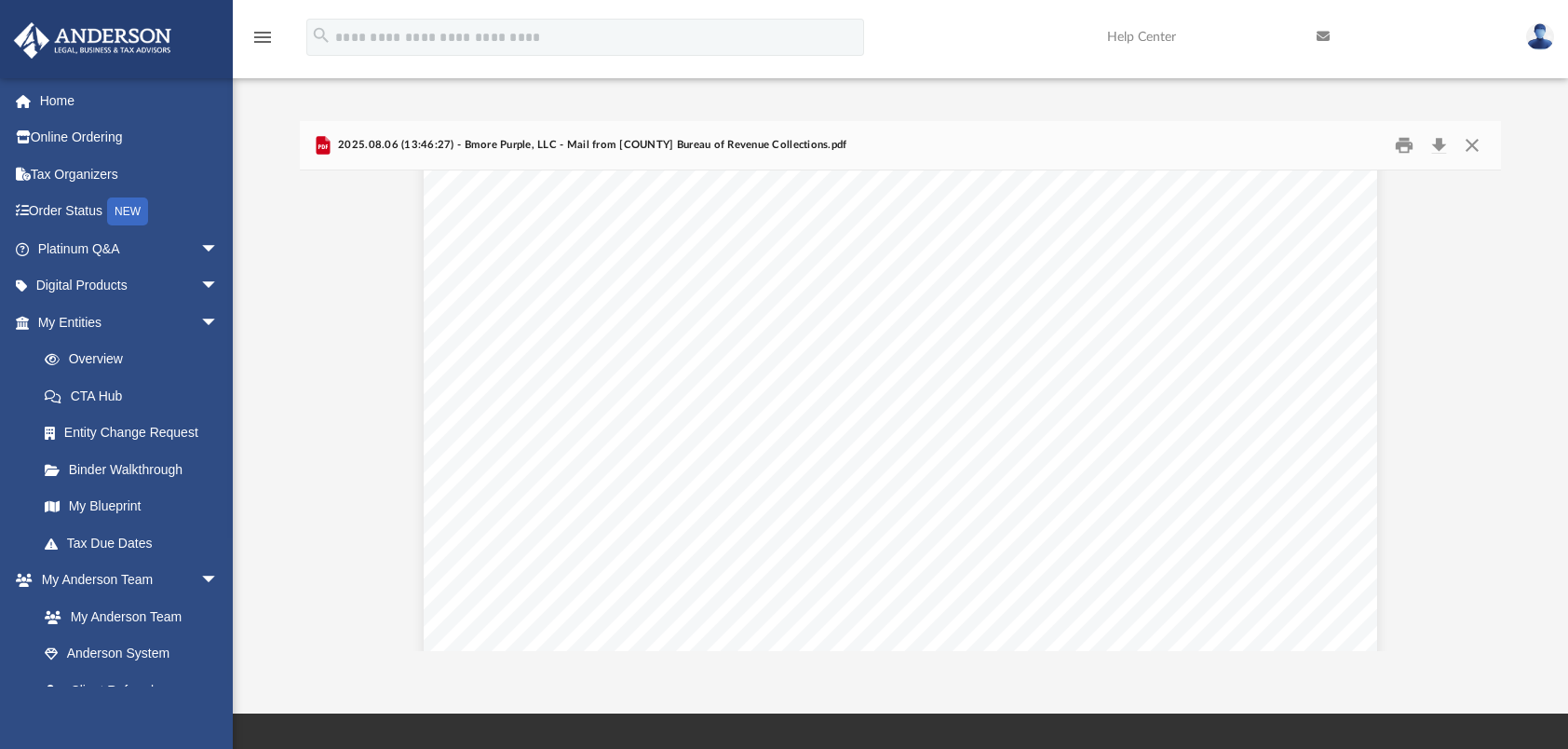 scroll, scrollTop: 0, scrollLeft: 0, axis: both 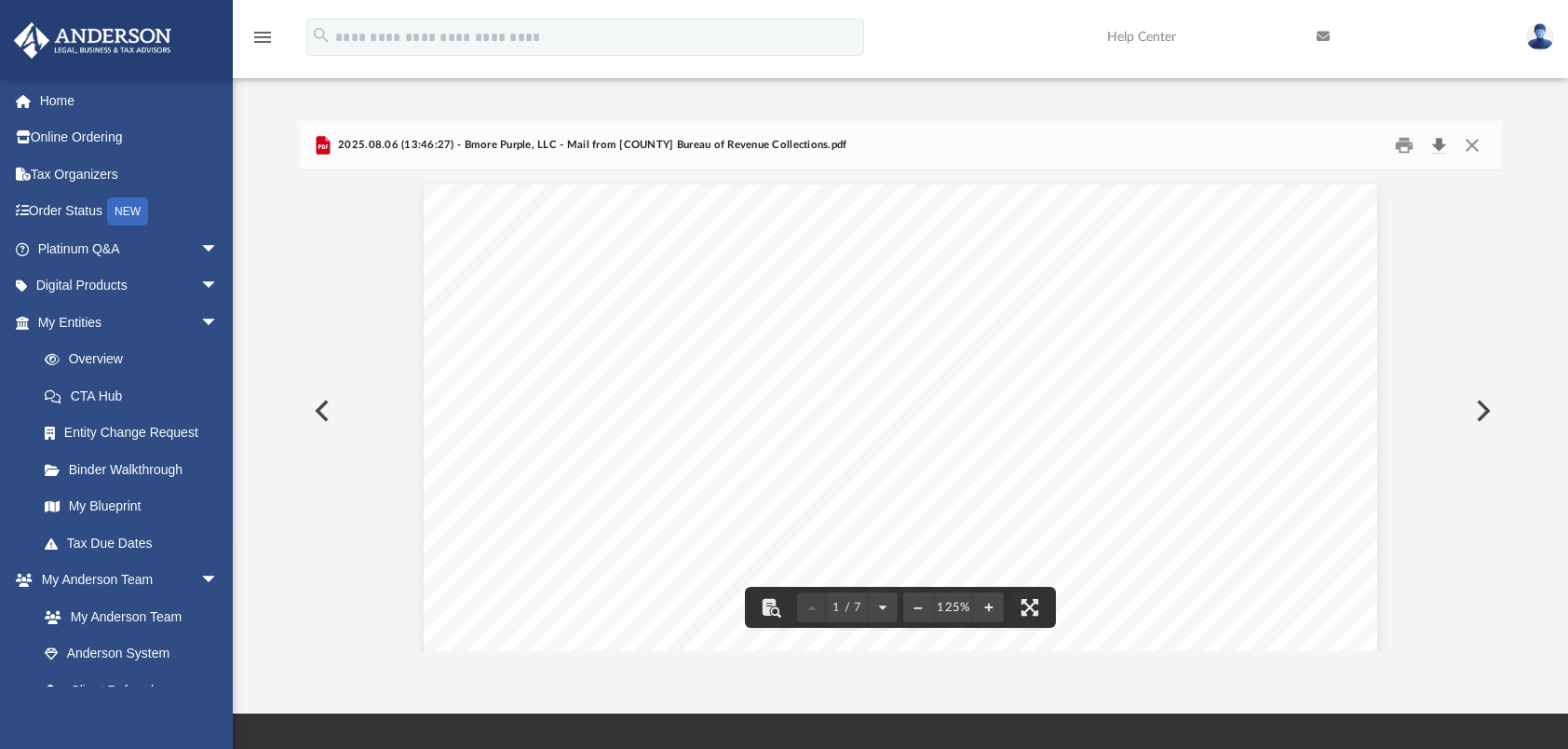 click at bounding box center (1439, 145) 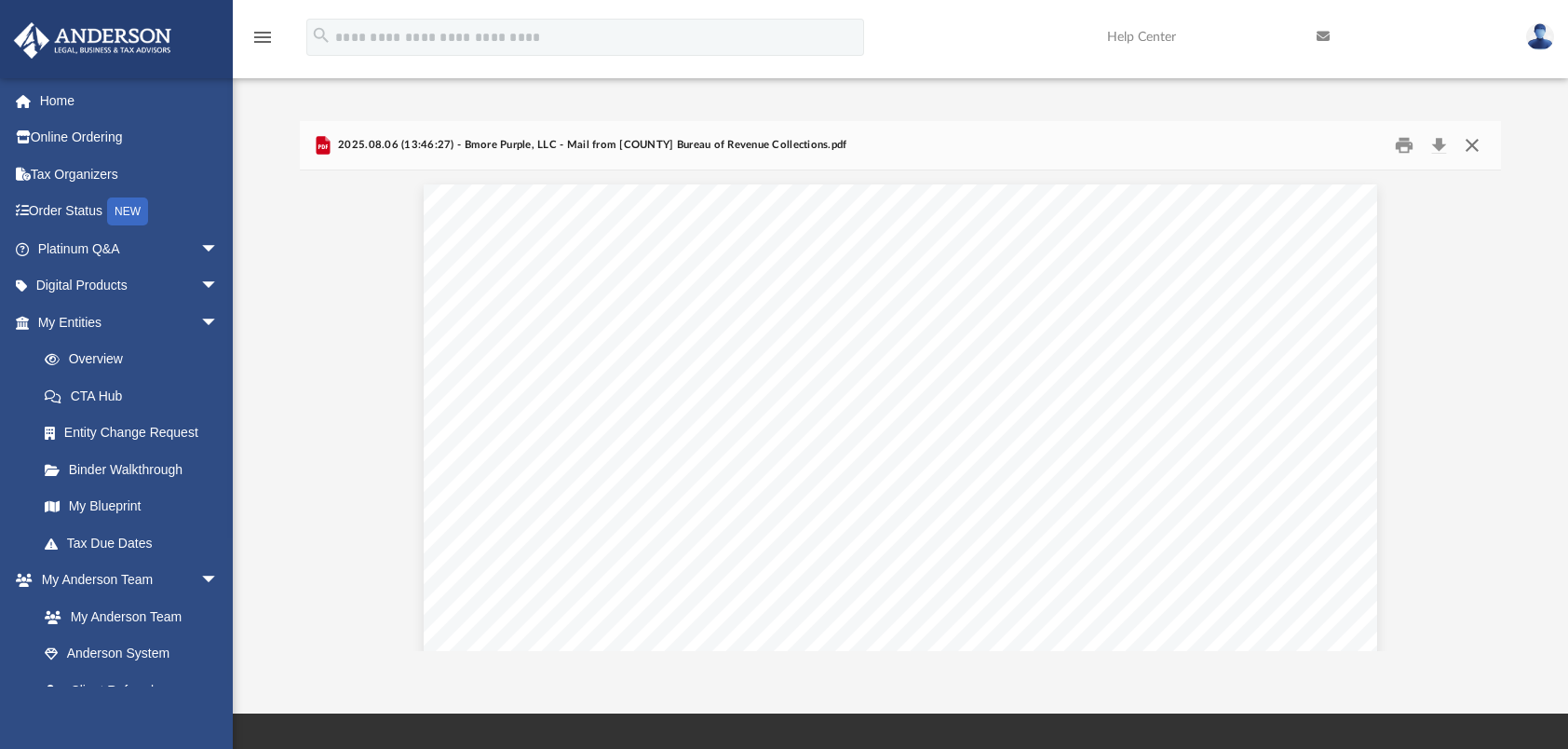 click at bounding box center (1472, 145) 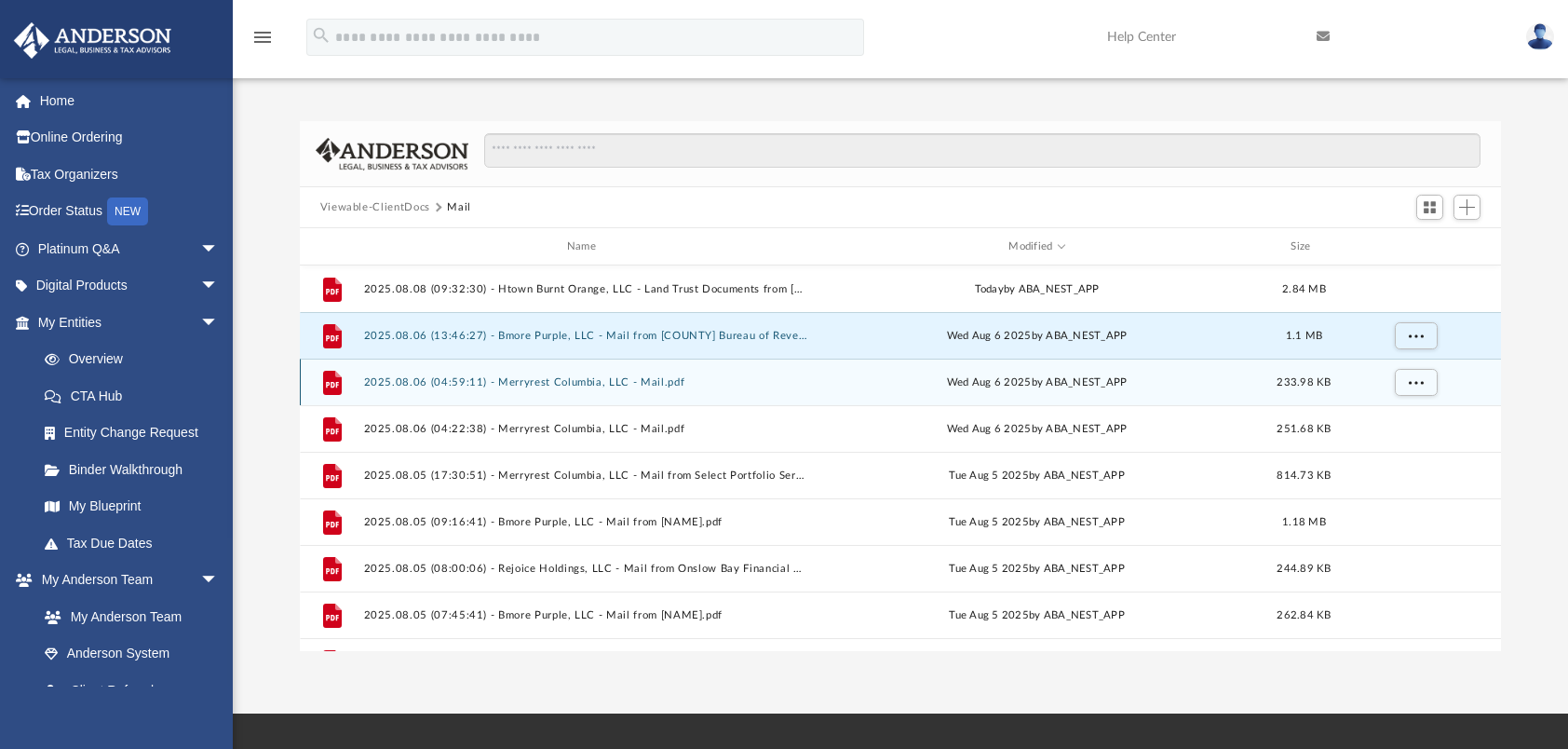 click on "2025.08.06 (04:59:11) - Merryrest Columbia, LLC - Mail.pdf" at bounding box center [585, 382] 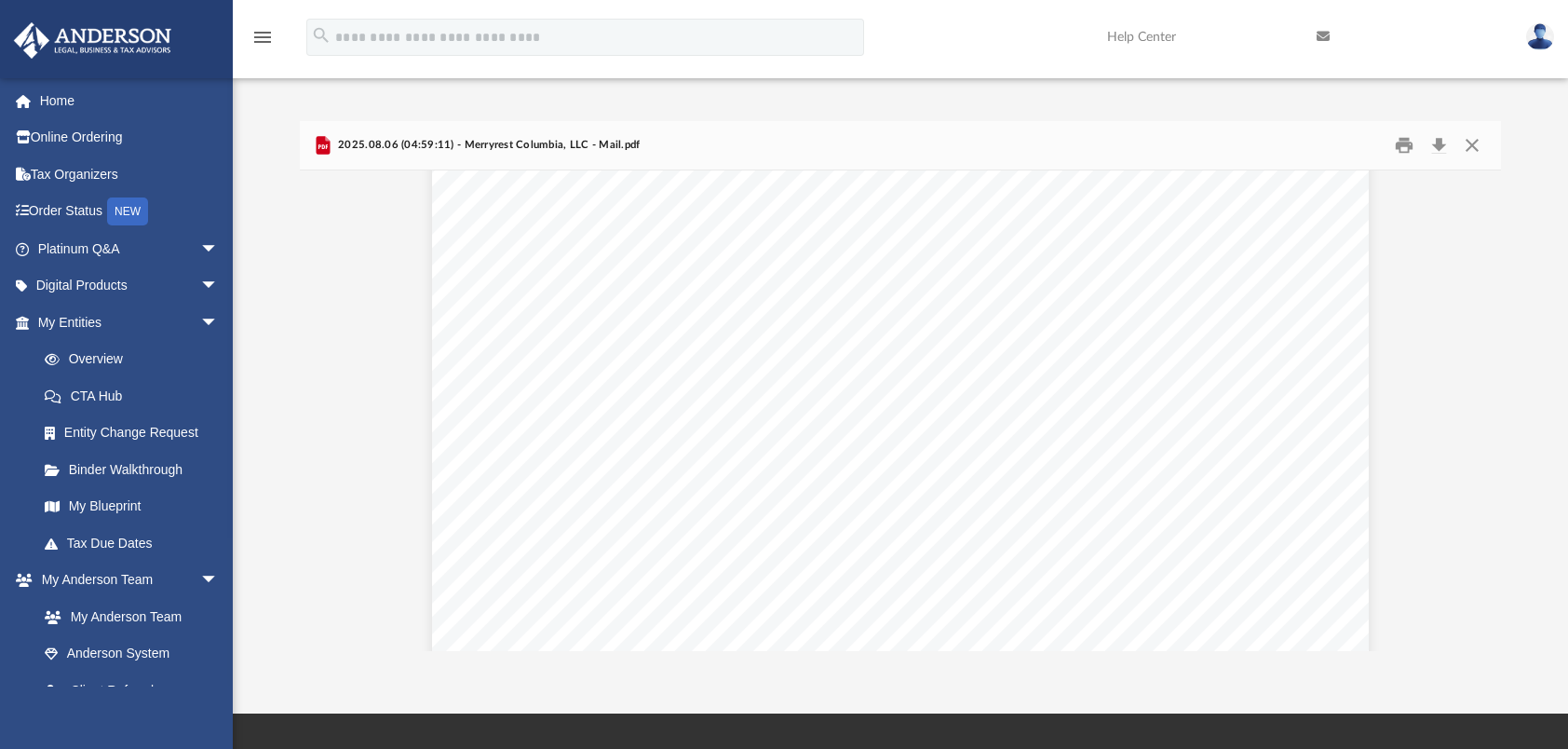 scroll, scrollTop: 0, scrollLeft: 0, axis: both 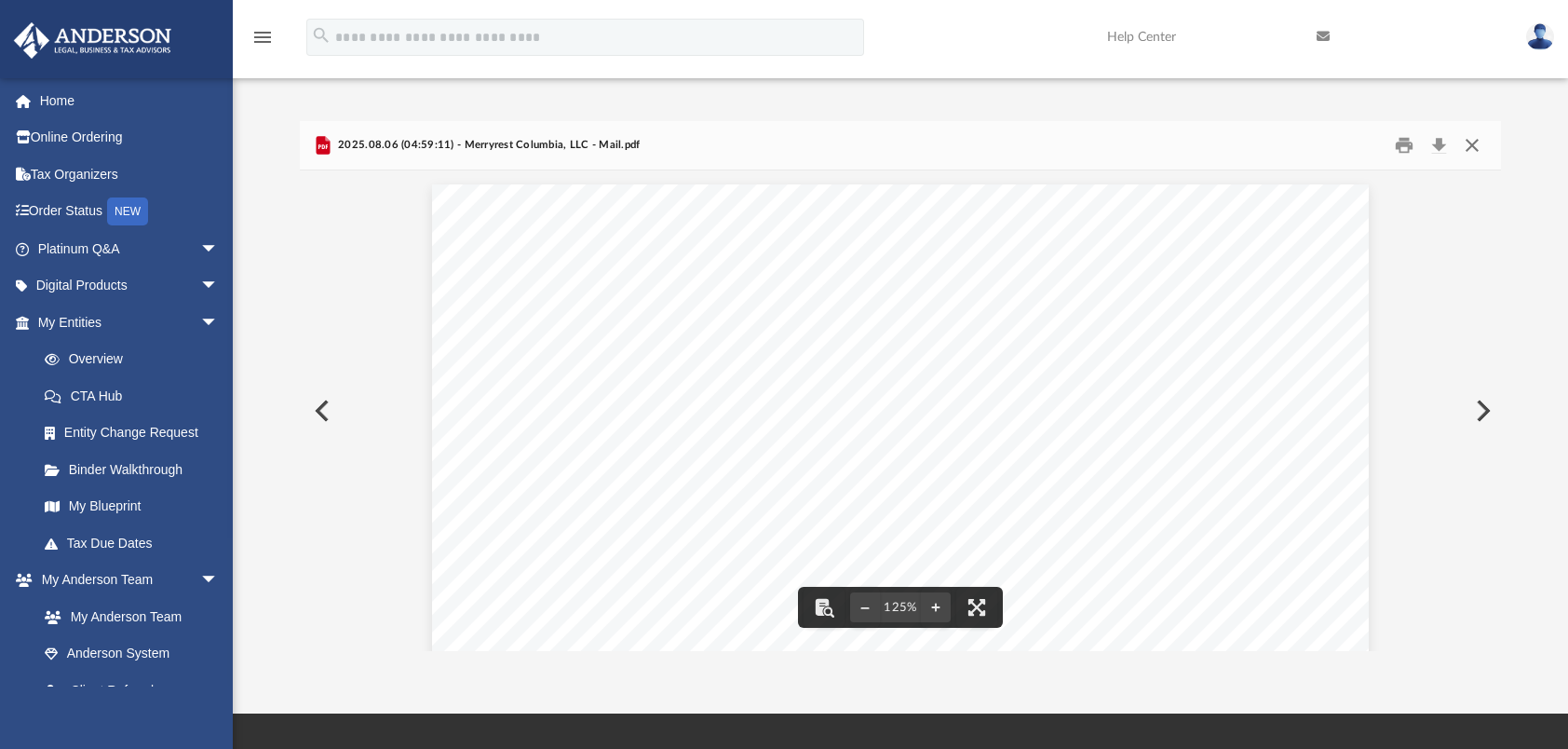 click at bounding box center [1472, 145] 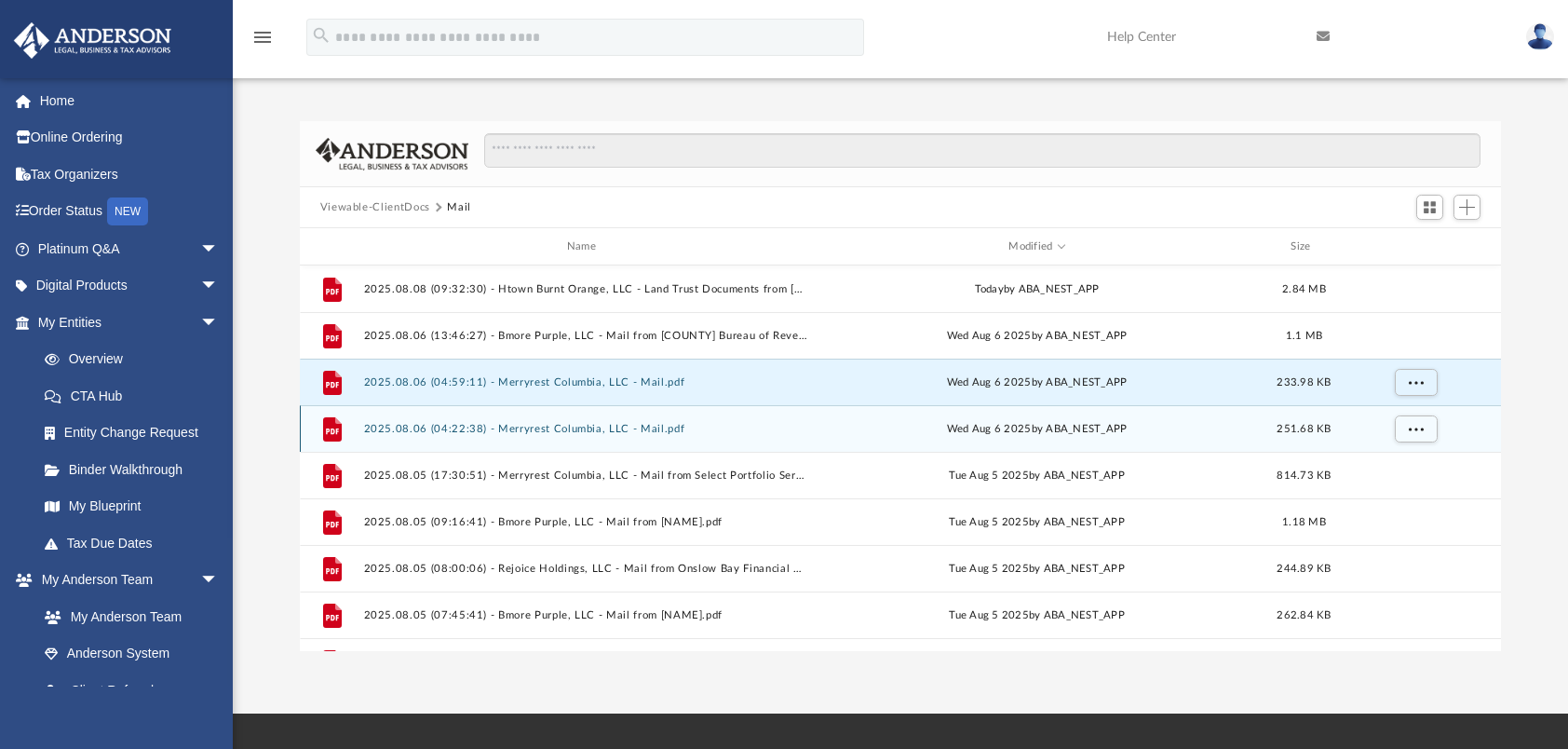 click on "2025.08.06 (04:22:38) - Merryrest Columbia, LLC - Mail.pdf" at bounding box center (585, 429) 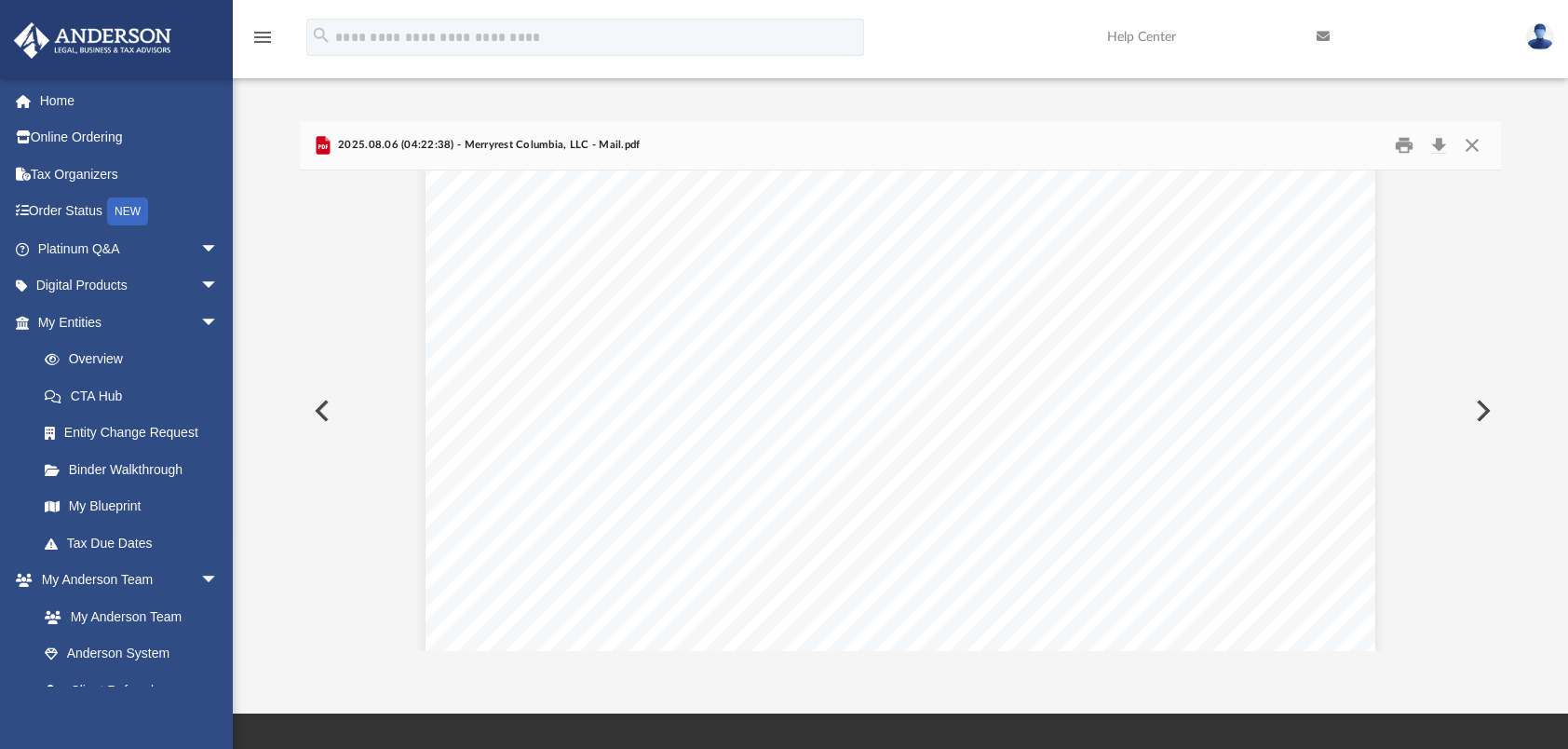 scroll, scrollTop: 373, scrollLeft: 0, axis: vertical 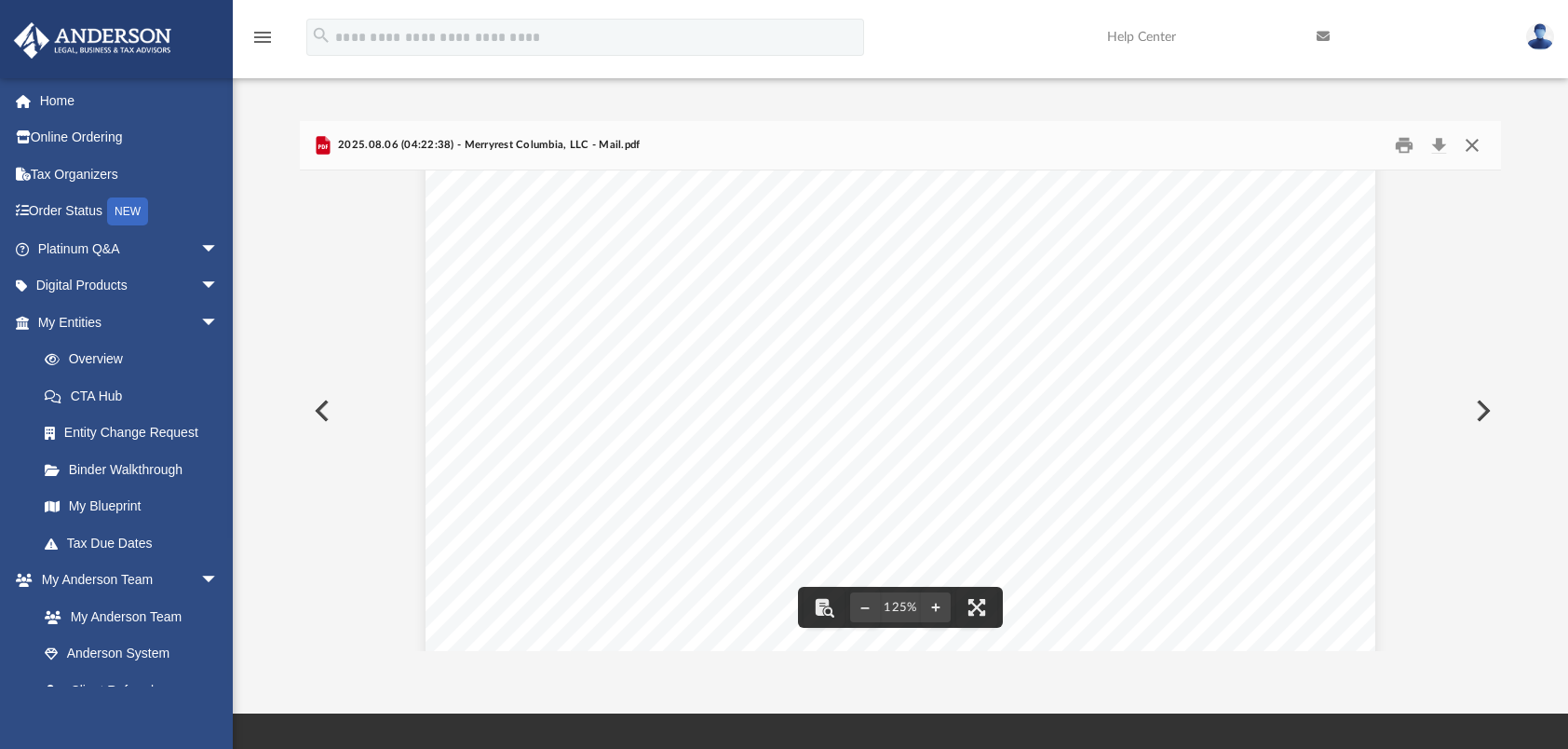 click at bounding box center [1472, 145] 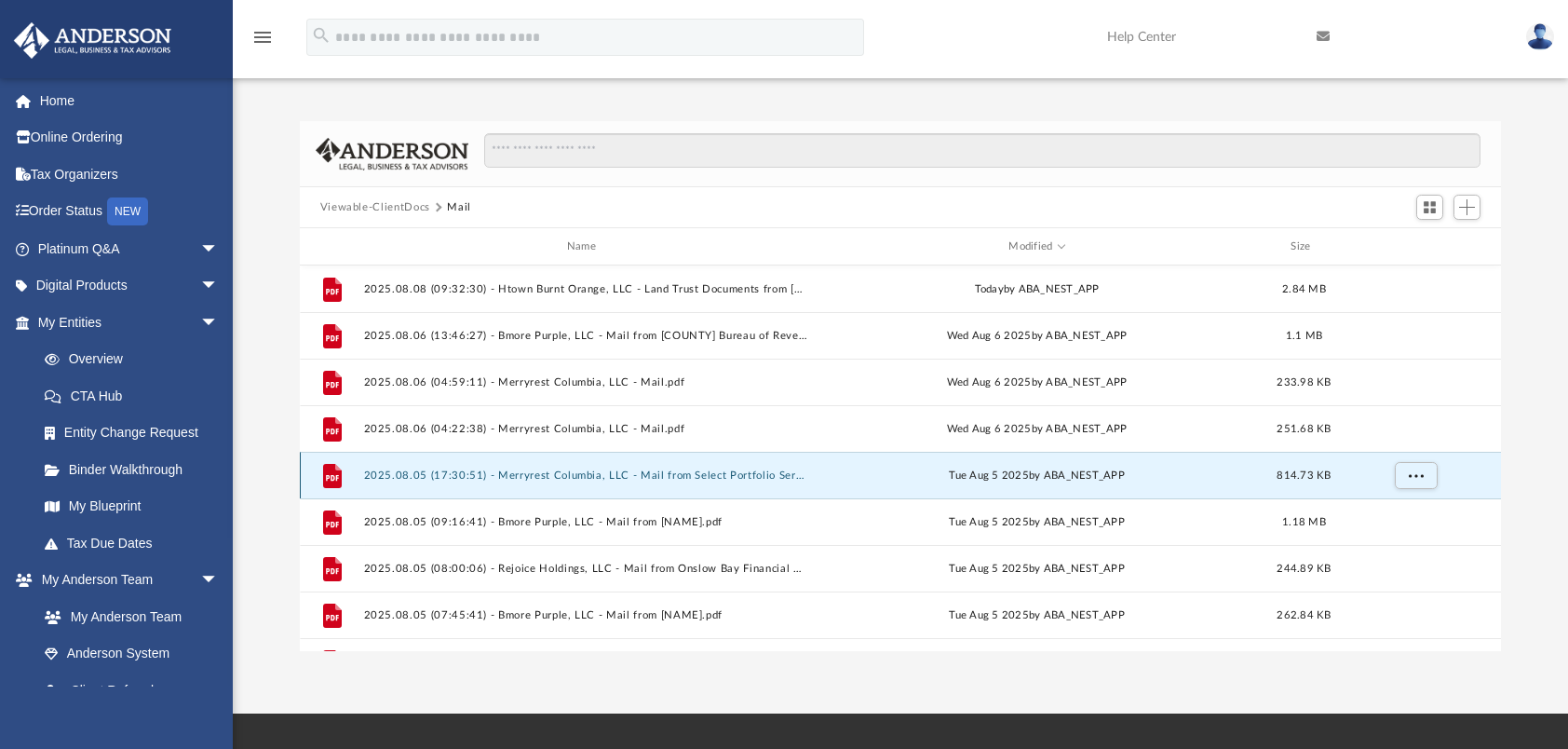 click on "2025.08.05 (17:30:51) - Merryrest Columbia, LLC - Mail from Select Portfolio Servicing, Inc..pdf" at bounding box center [585, 475] 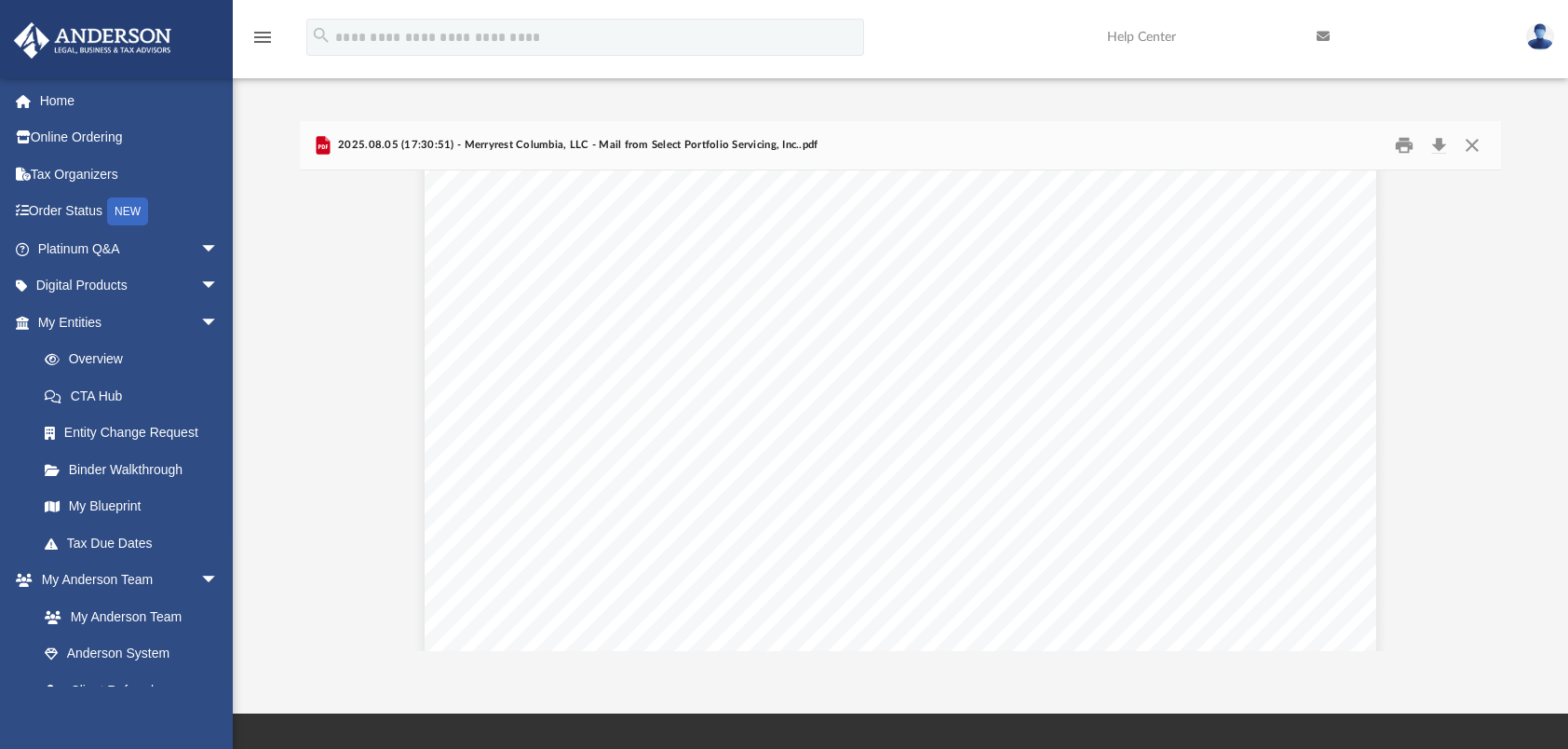 scroll, scrollTop: 3167, scrollLeft: 0, axis: vertical 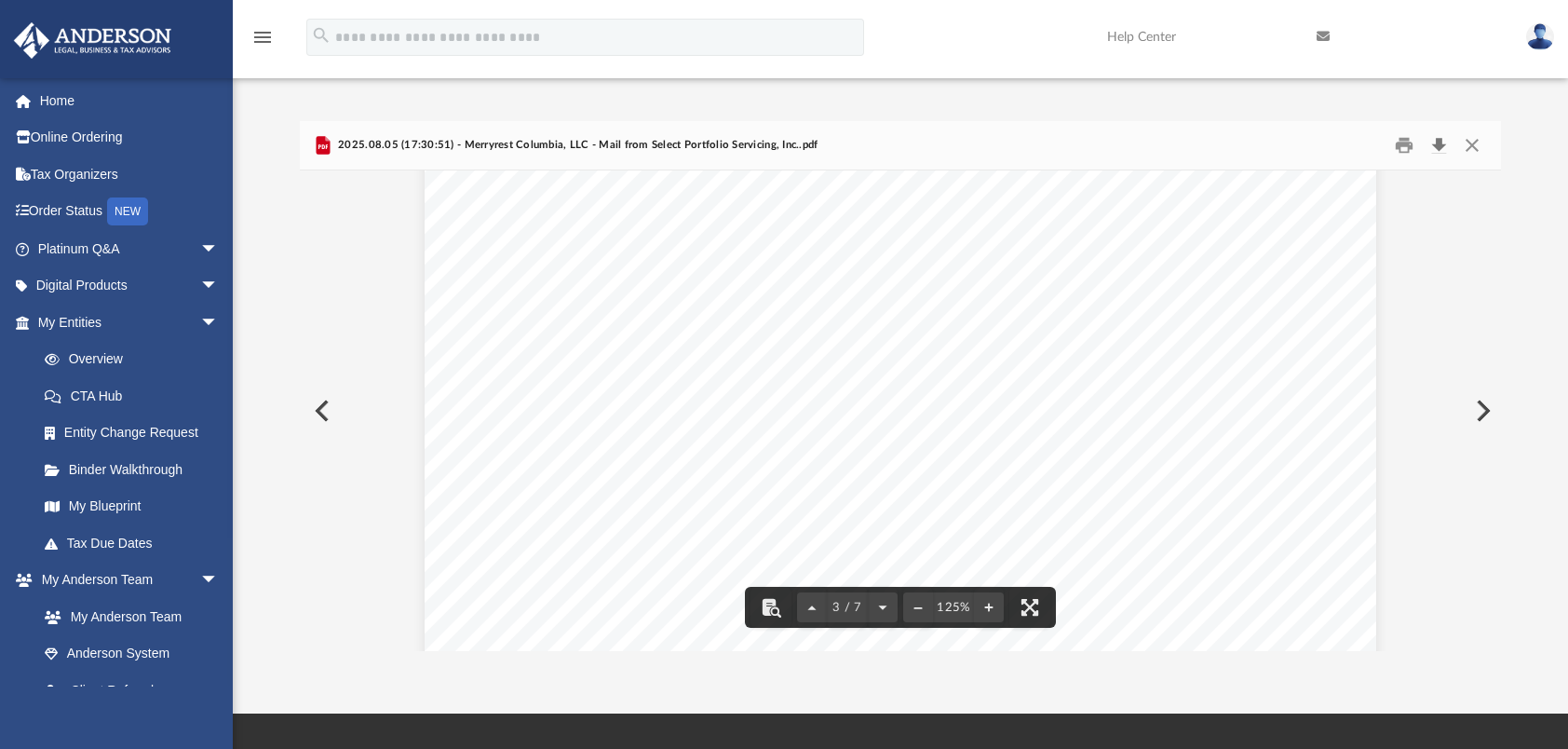 click at bounding box center [1439, 145] 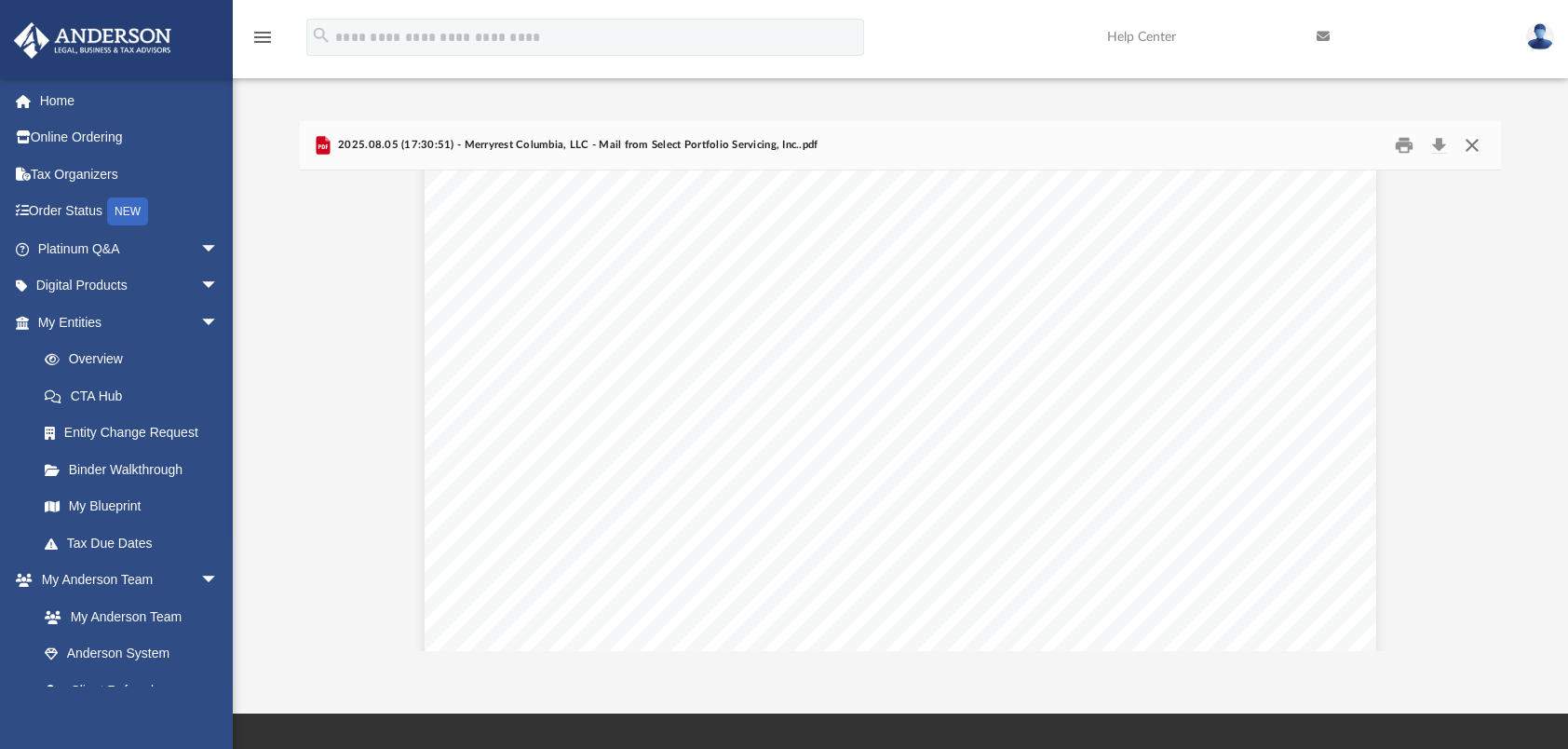 click at bounding box center [1472, 145] 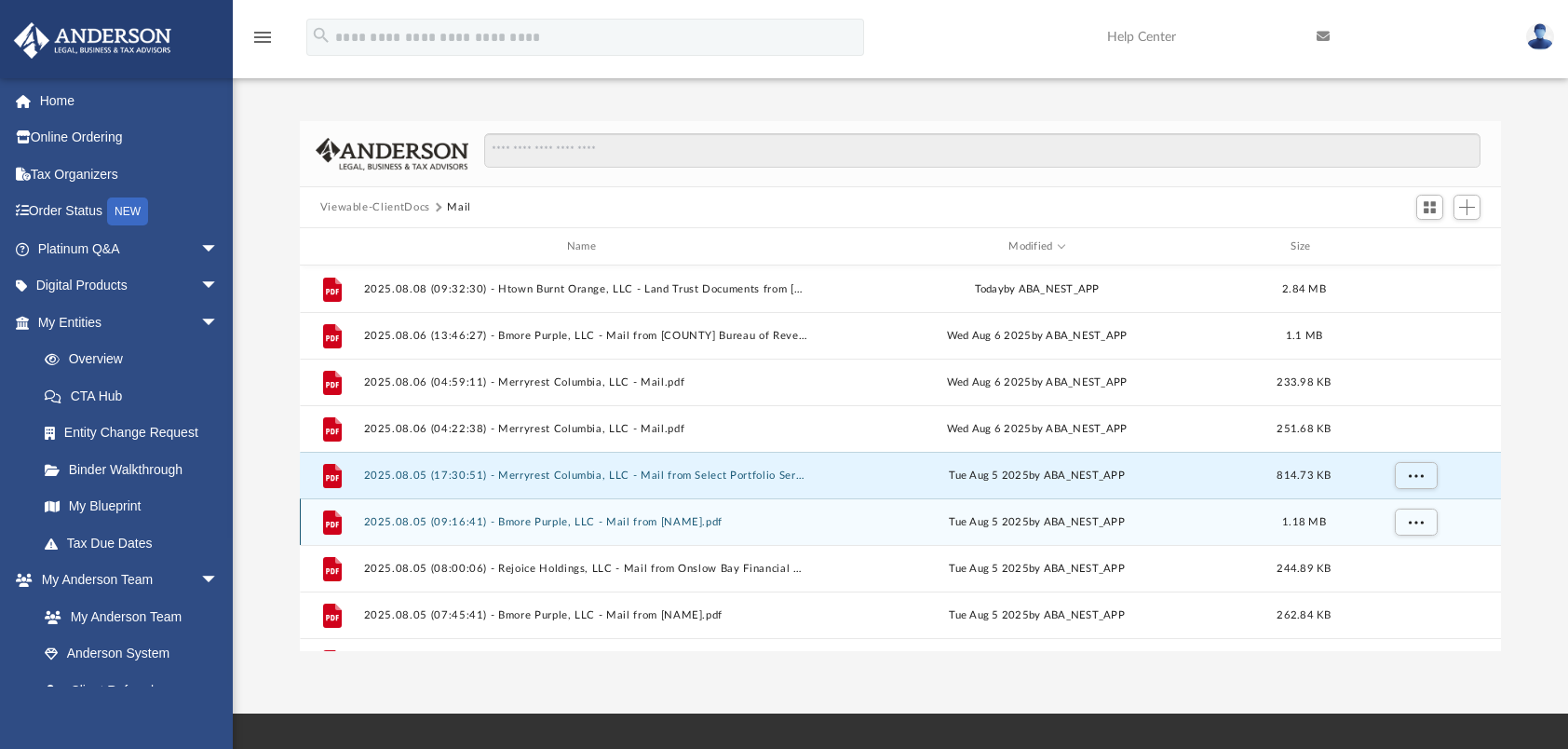 click on "2025.08.05 (09:16:41) - Bmore Purple, LLC - Mail from [NAME].pdf" at bounding box center (585, 522) 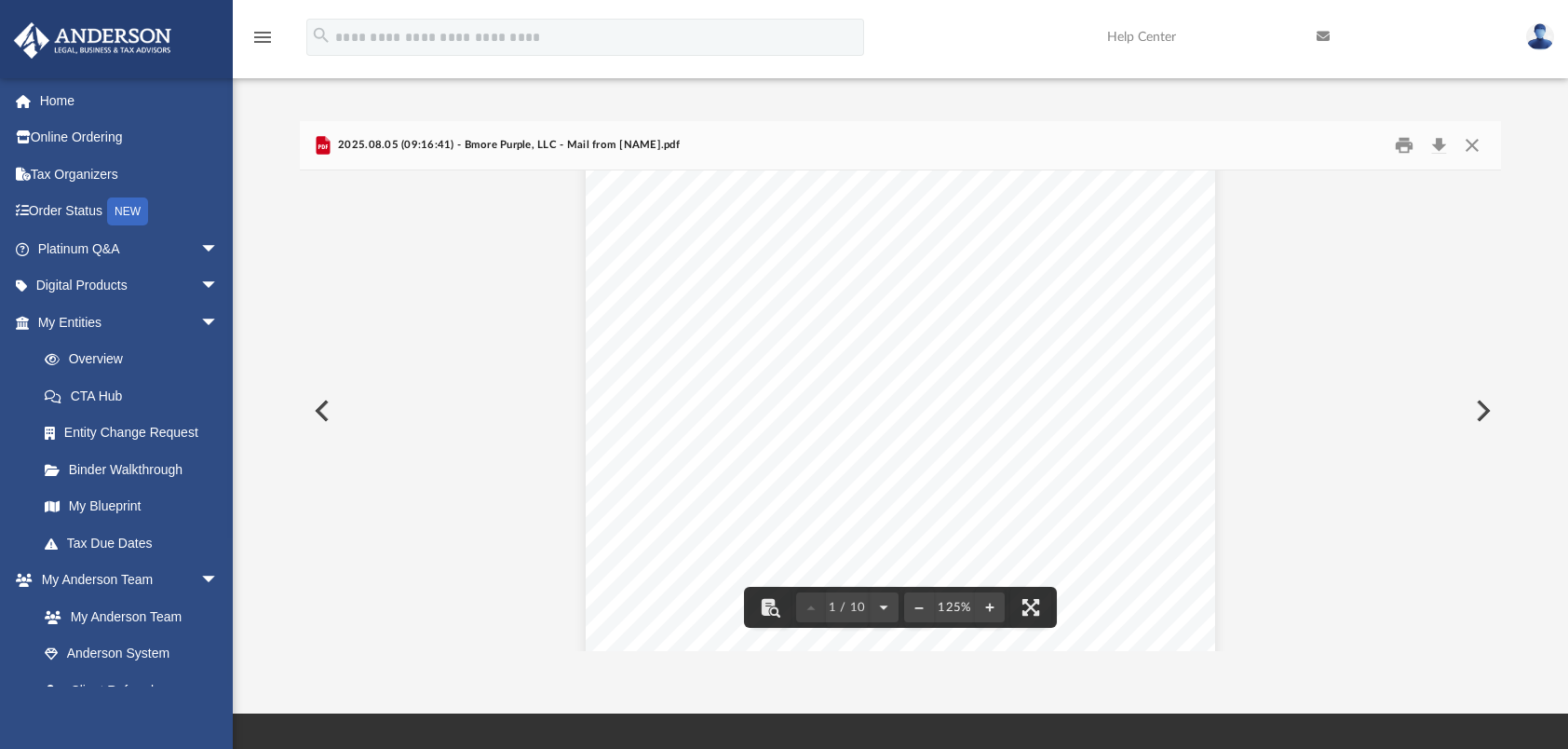 scroll, scrollTop: 373, scrollLeft: 0, axis: vertical 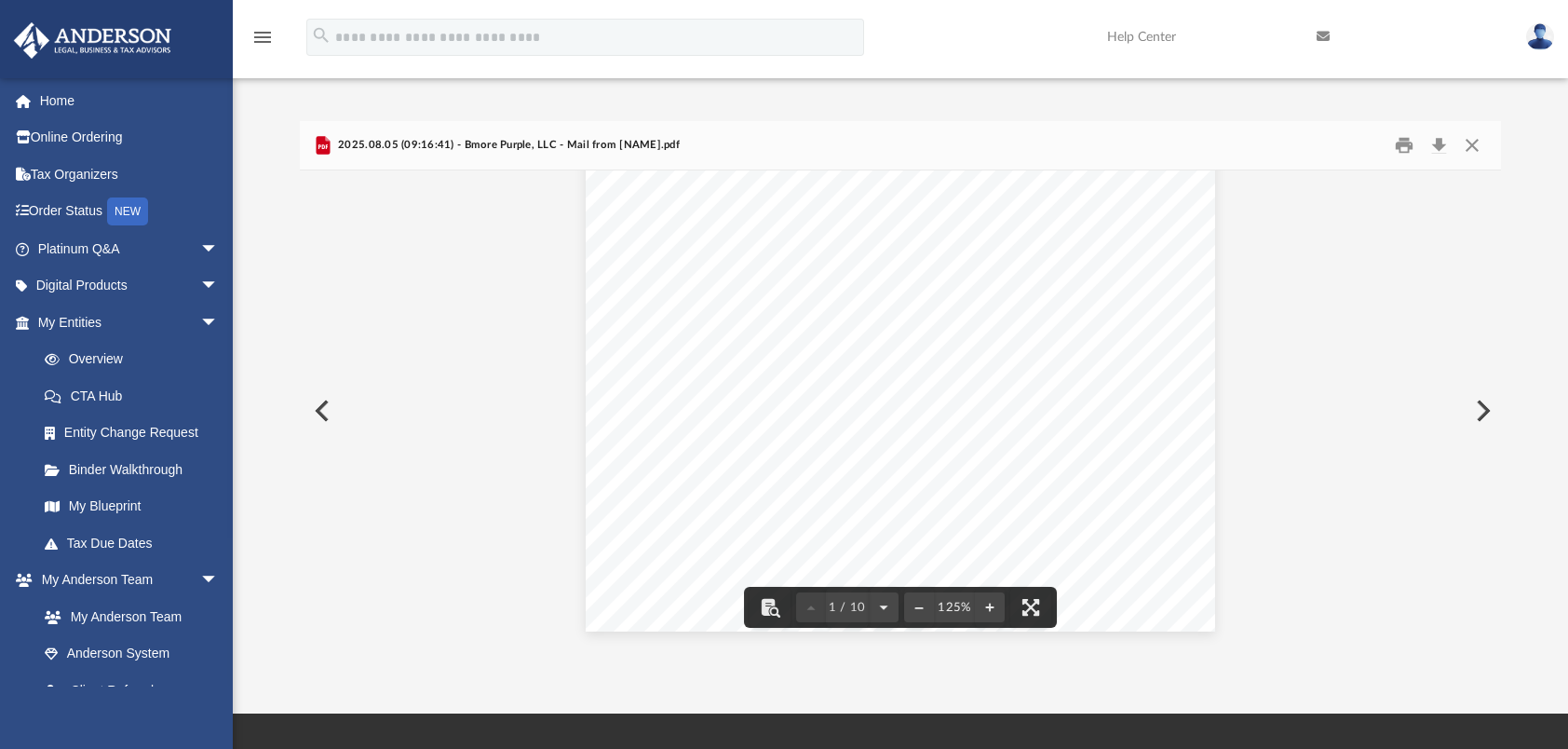 click at bounding box center (1481, 411) 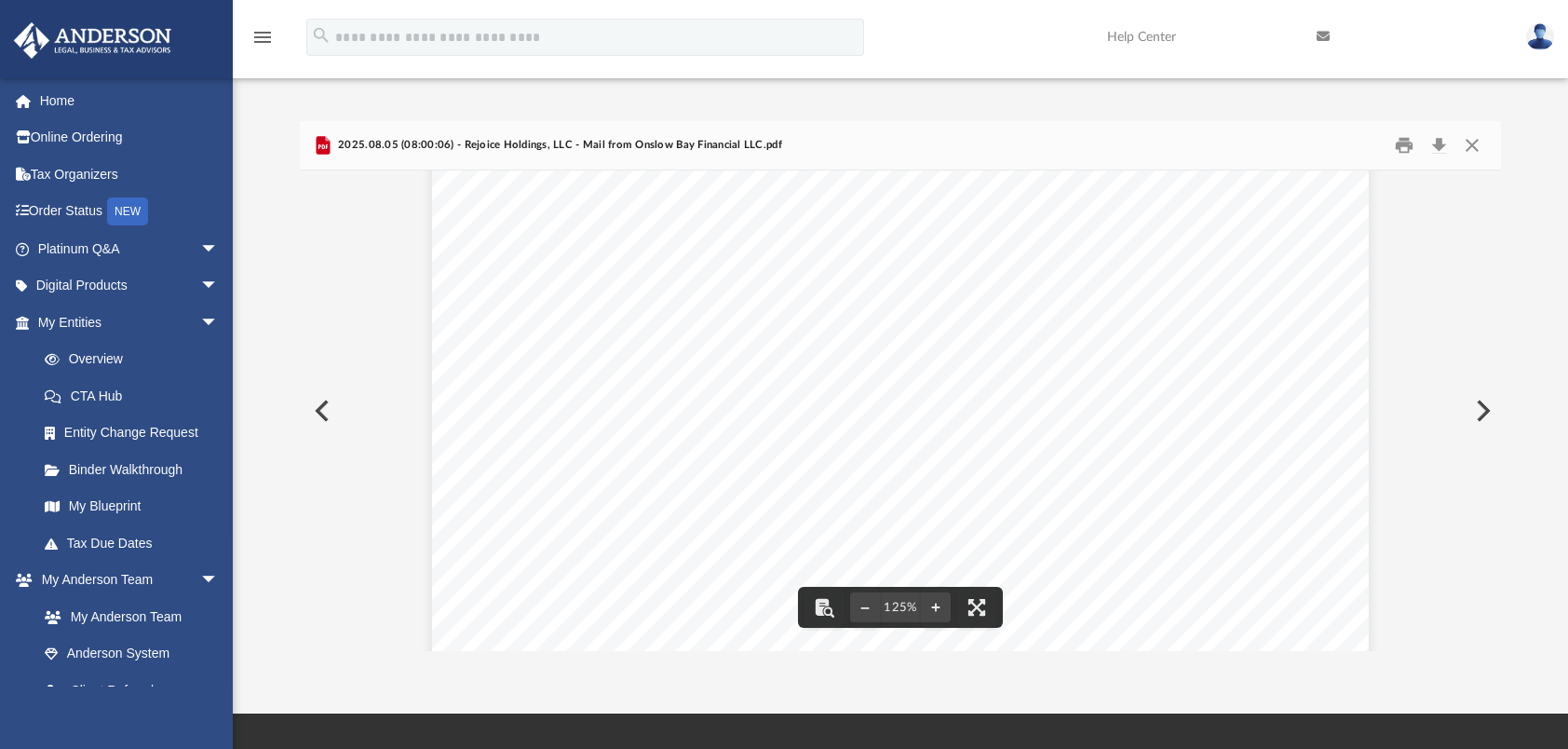 scroll, scrollTop: 373, scrollLeft: 0, axis: vertical 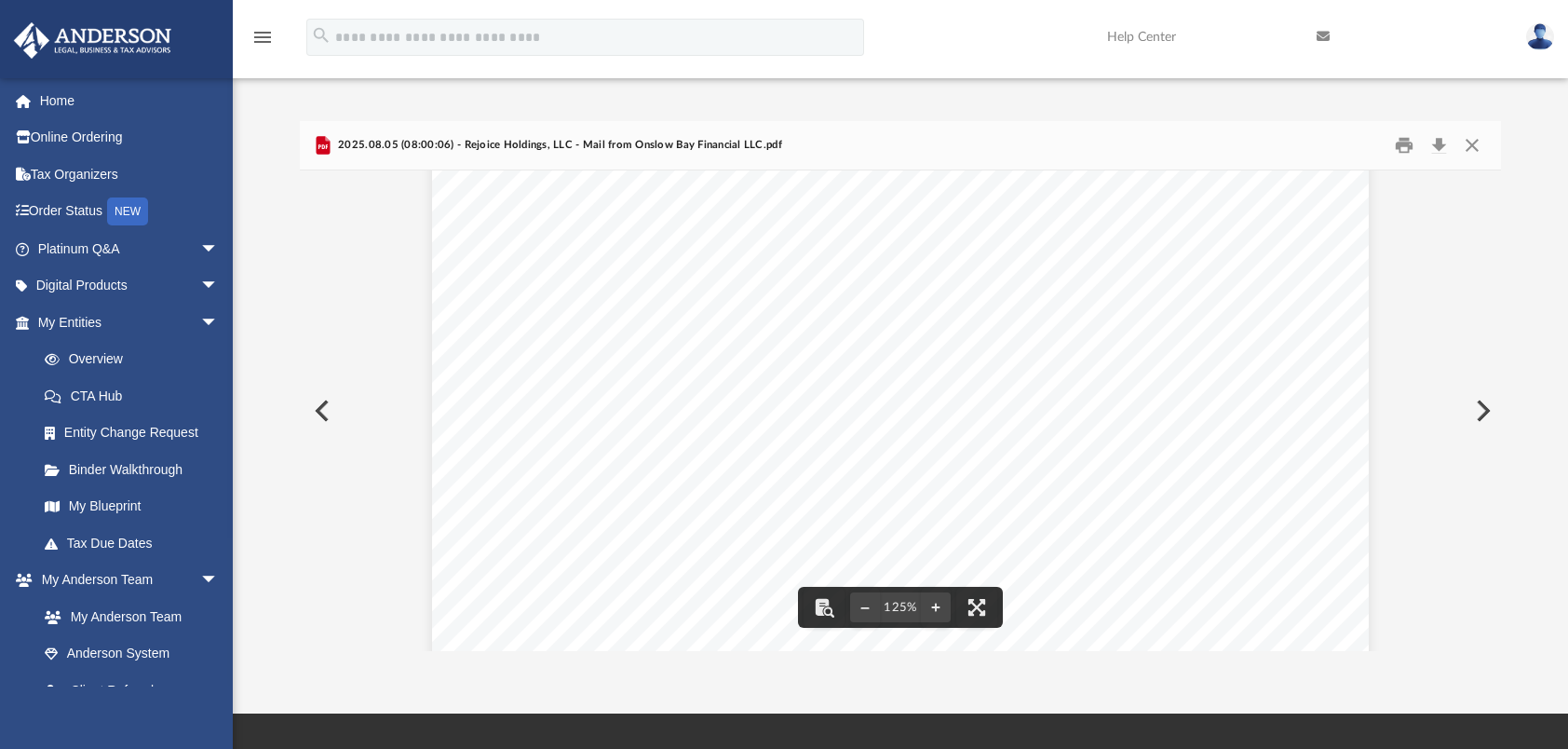 click at bounding box center [1481, 411] 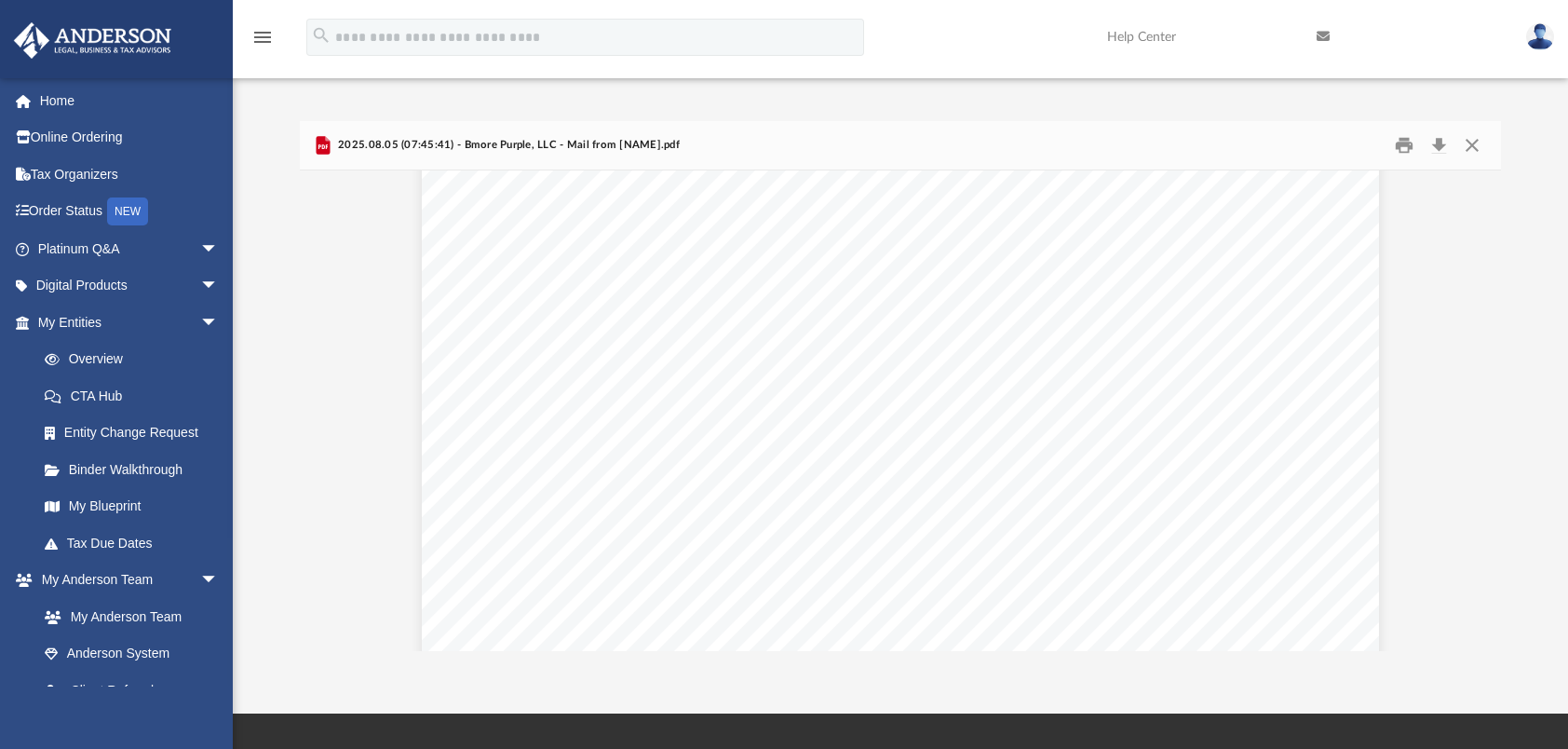 scroll, scrollTop: 745, scrollLeft: 0, axis: vertical 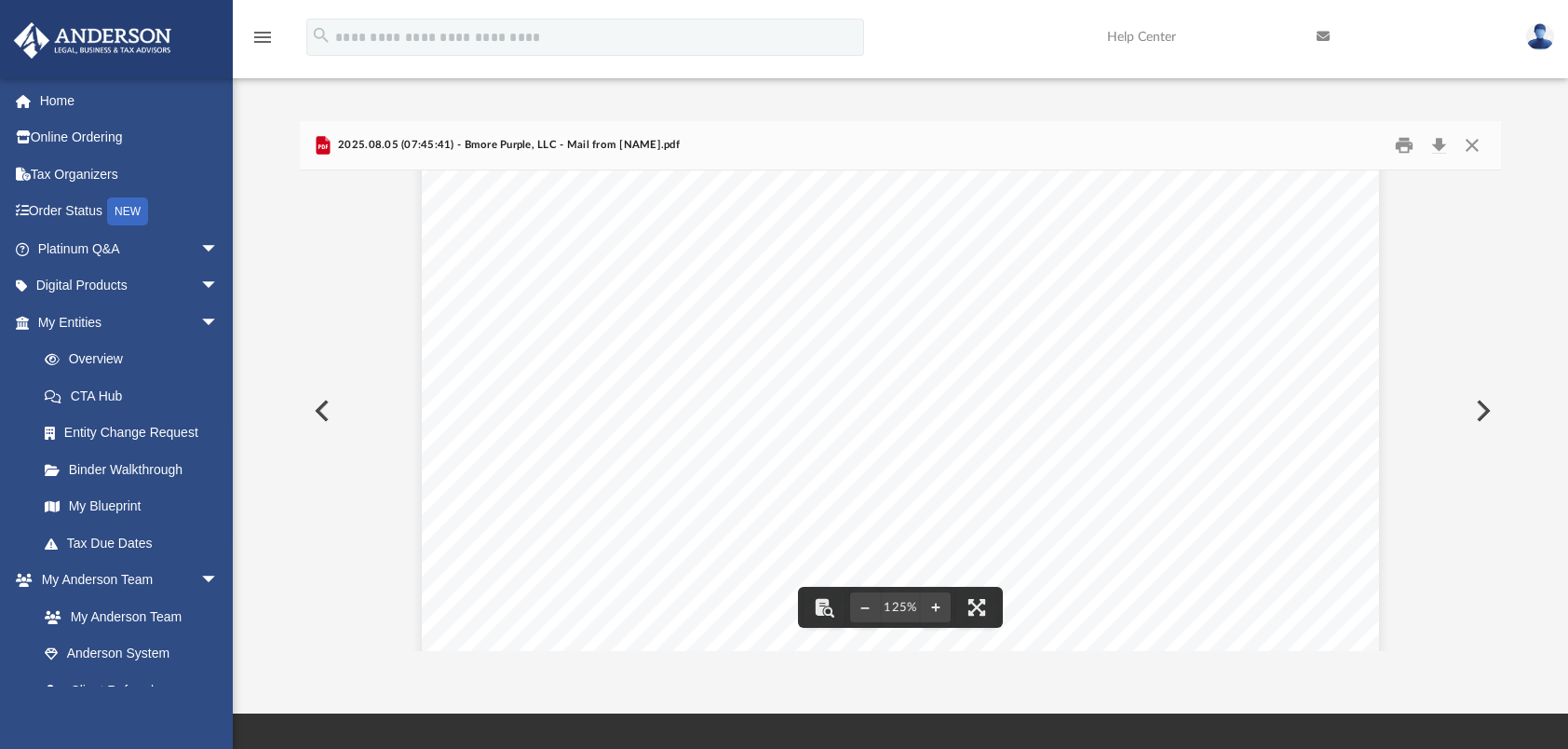 click at bounding box center (1481, 411) 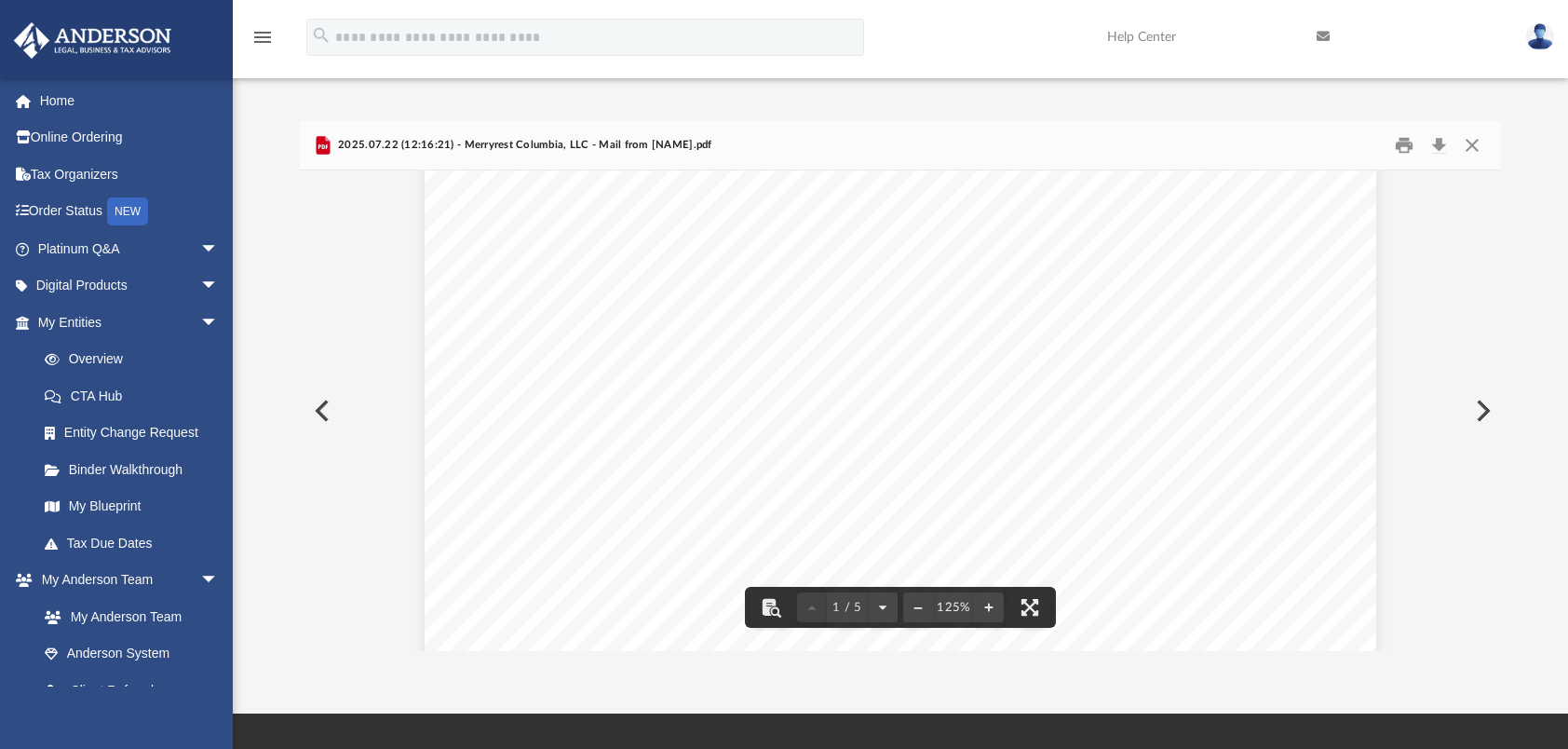 scroll, scrollTop: 186, scrollLeft: 0, axis: vertical 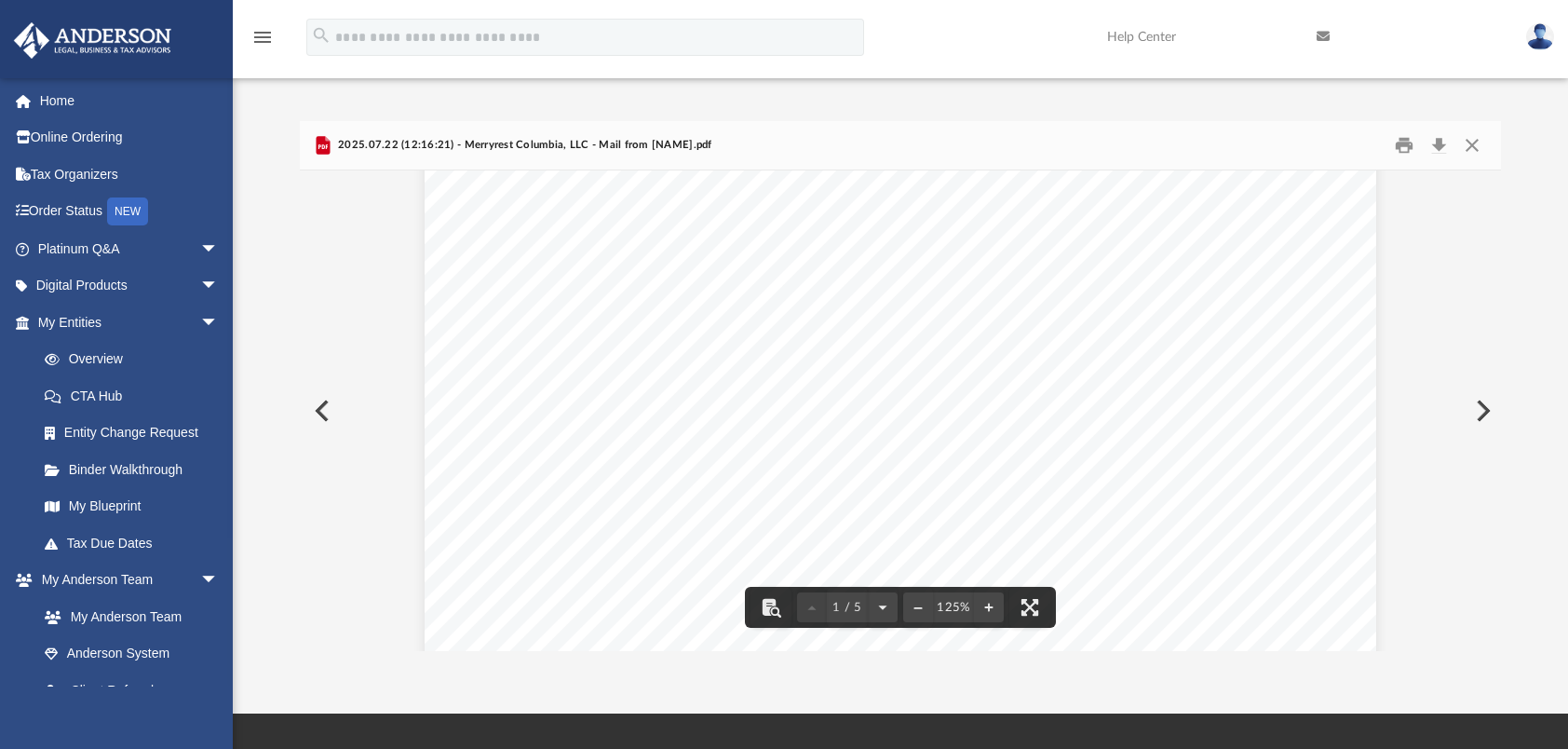 click at bounding box center [320, 411] 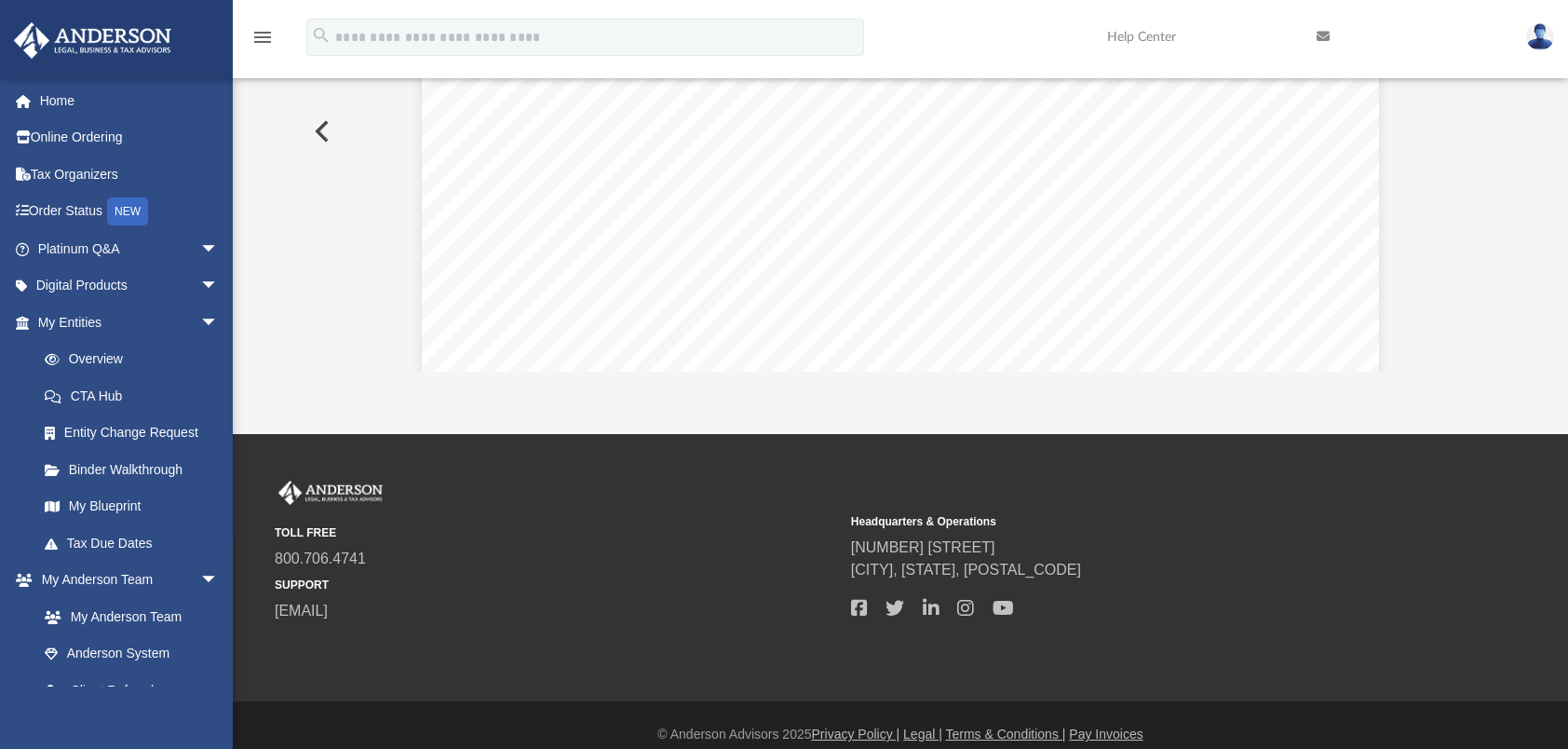 scroll, scrollTop: 93, scrollLeft: 0, axis: vertical 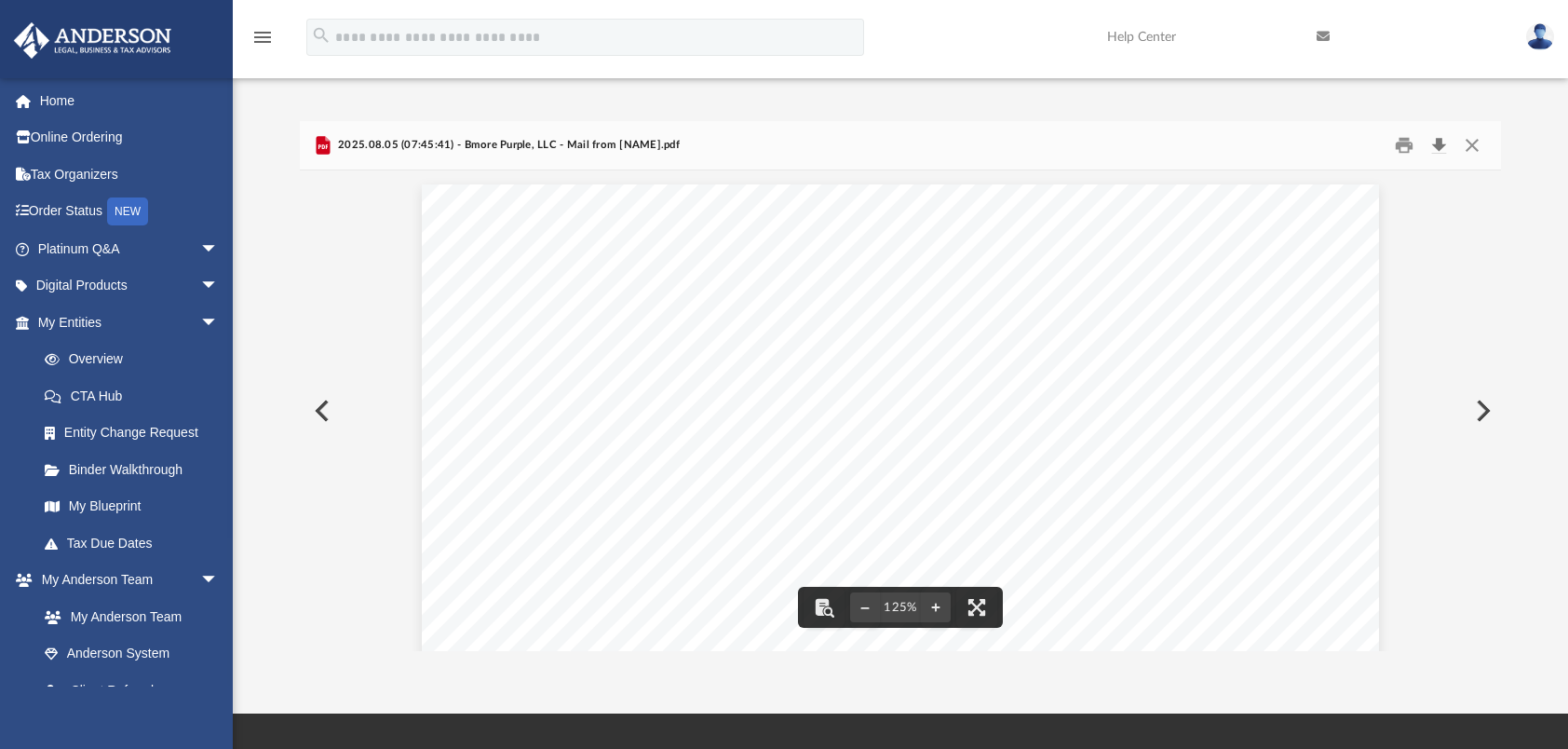click at bounding box center [1439, 145] 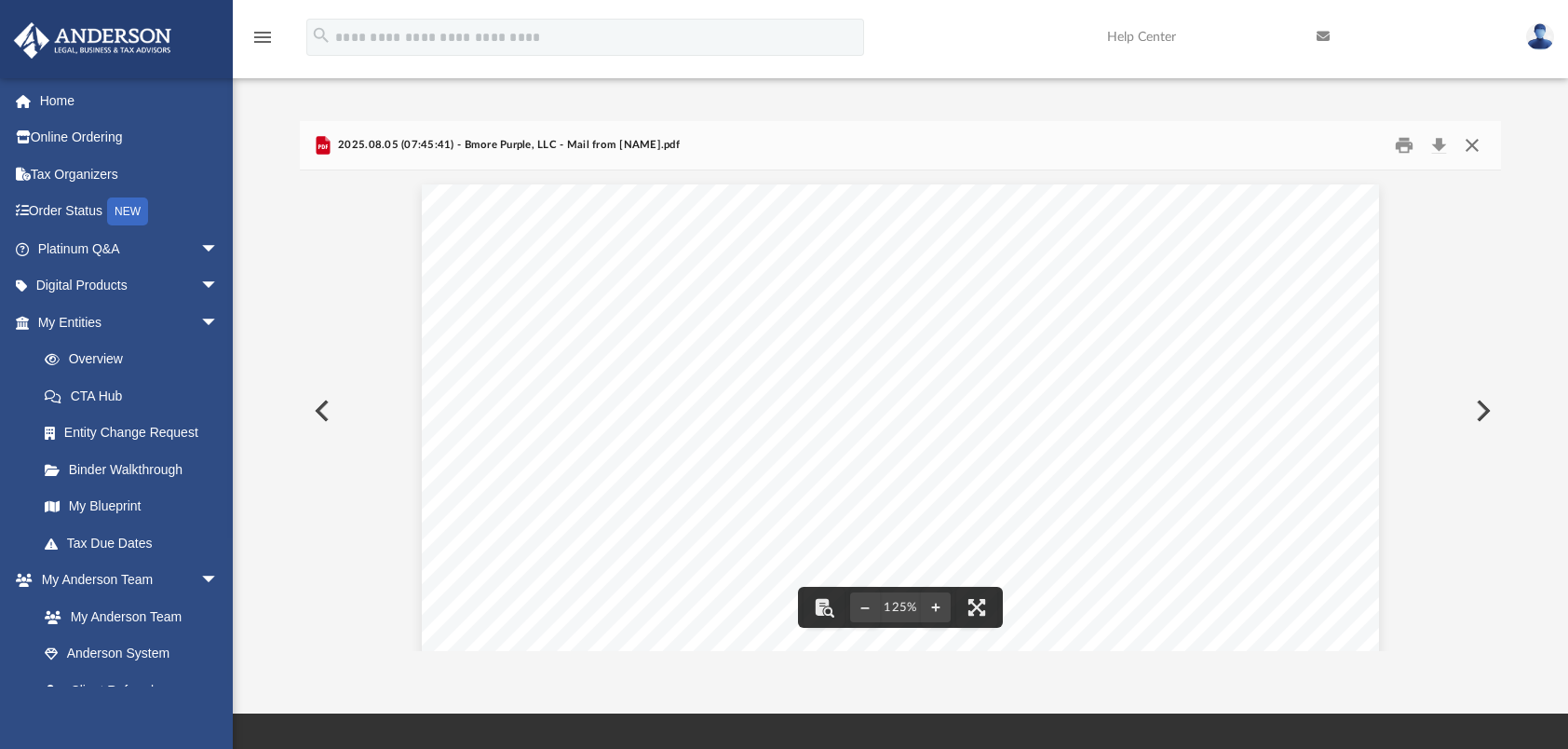 click at bounding box center [1472, 145] 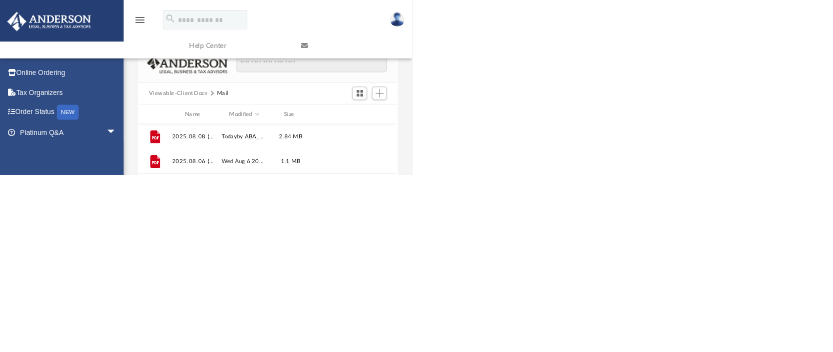 scroll, scrollTop: 439, scrollLeft: 508, axis: both 